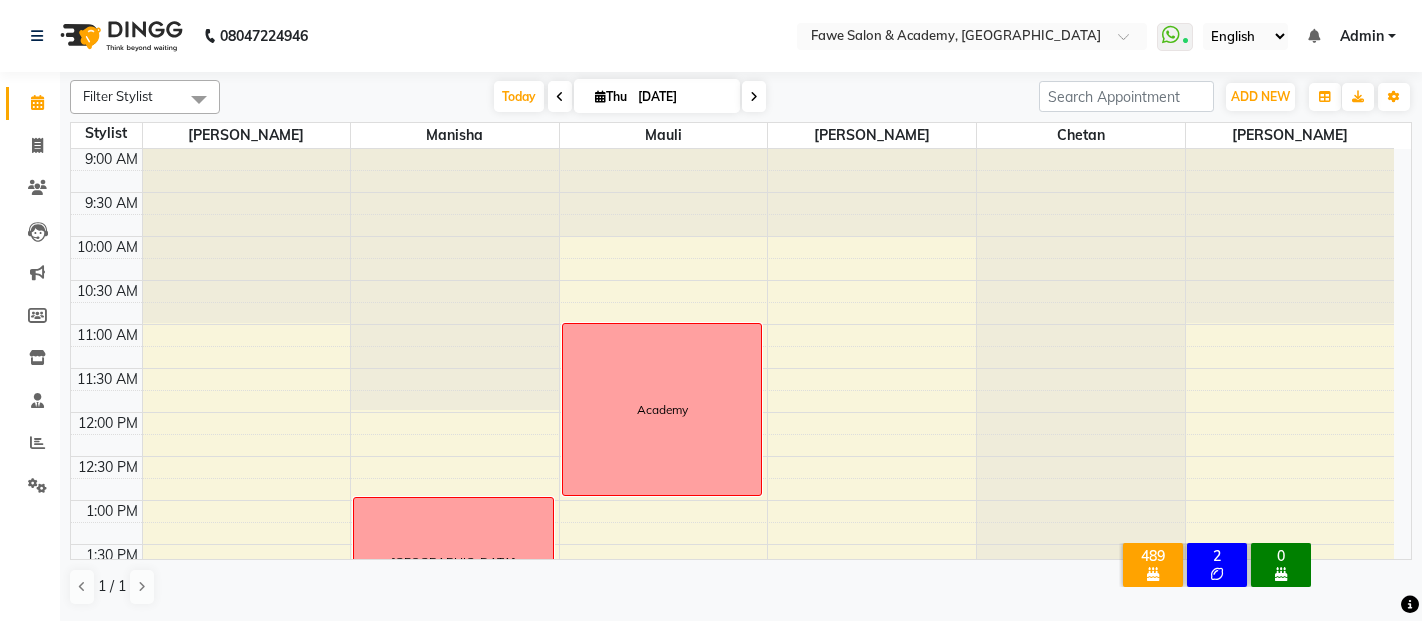 scroll, scrollTop: 0, scrollLeft: 0, axis: both 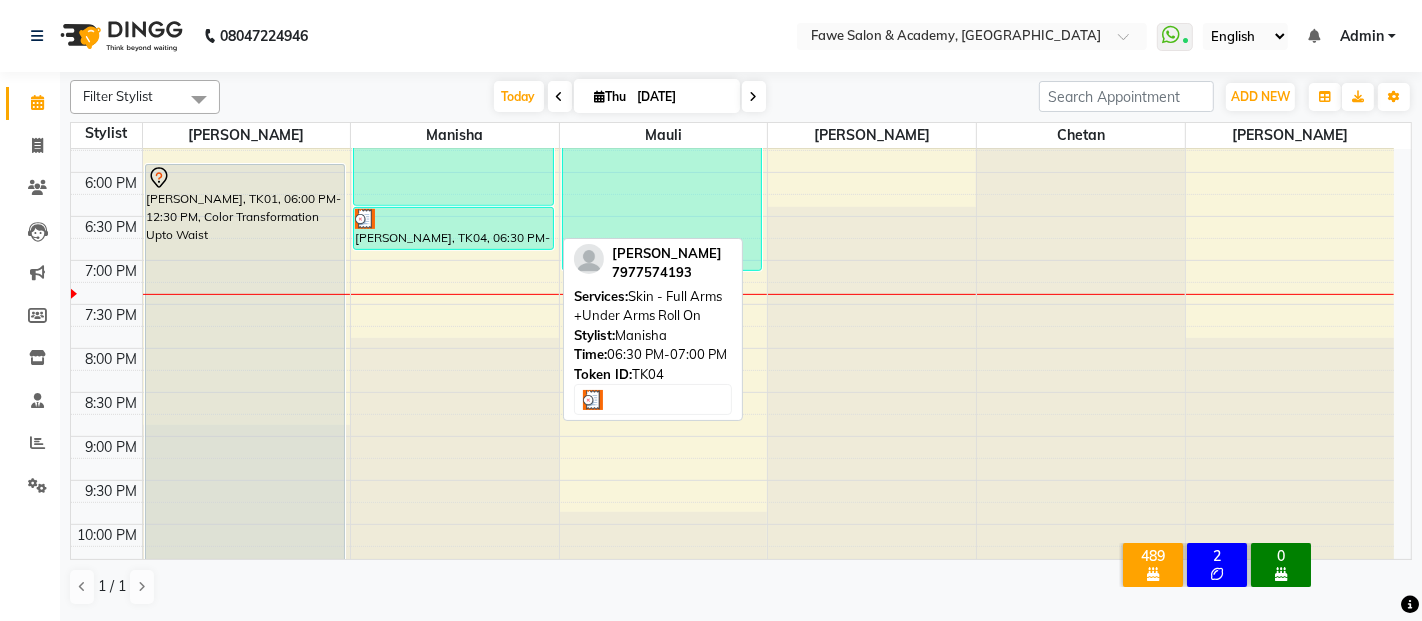 click at bounding box center (453, 219) 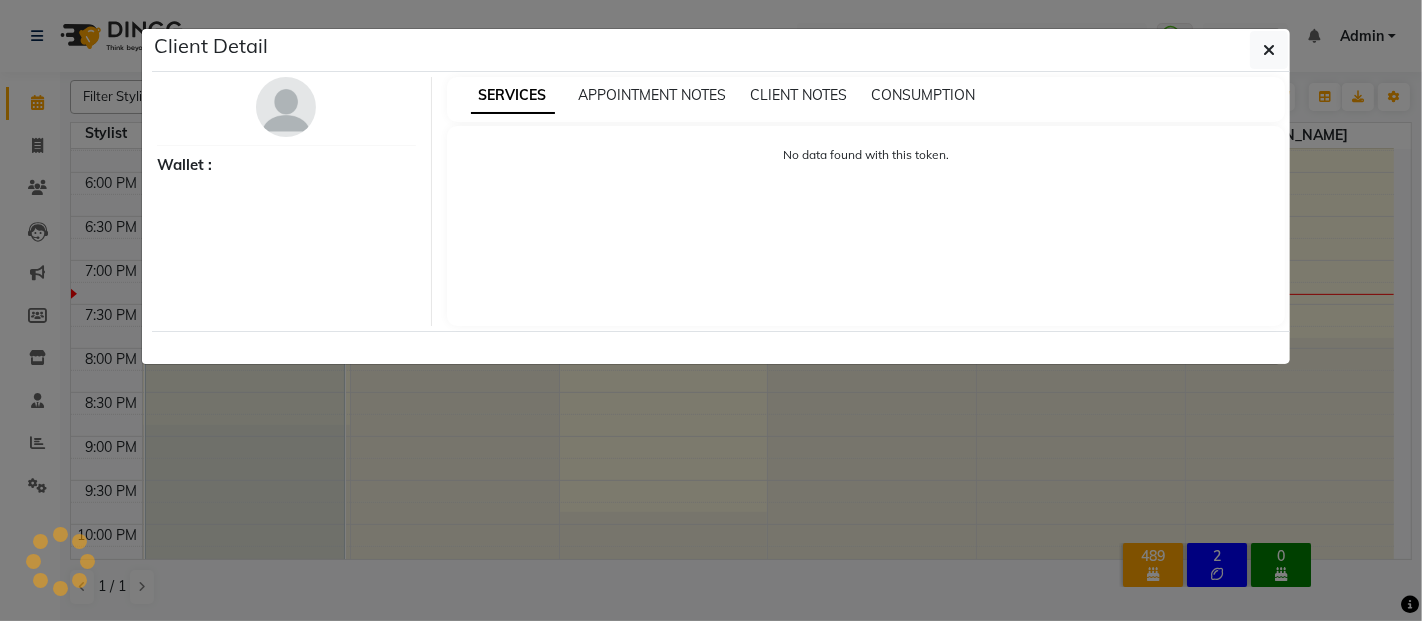 select on "3" 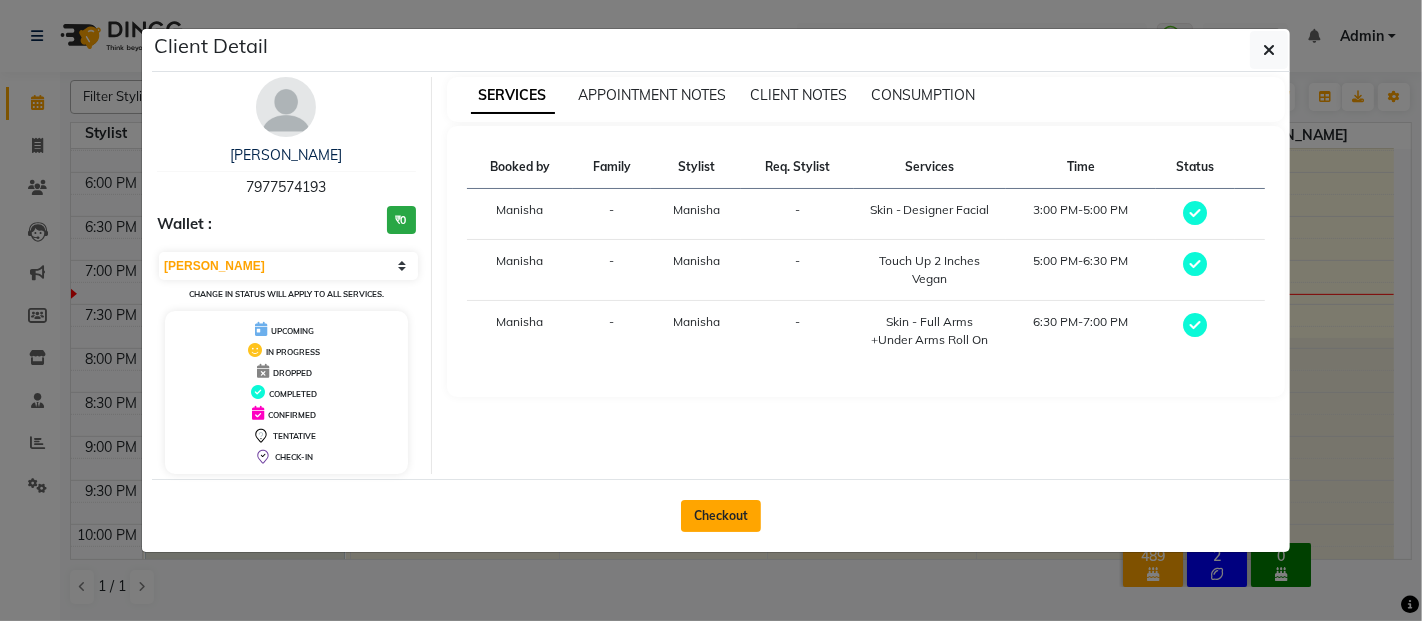 click on "Checkout" 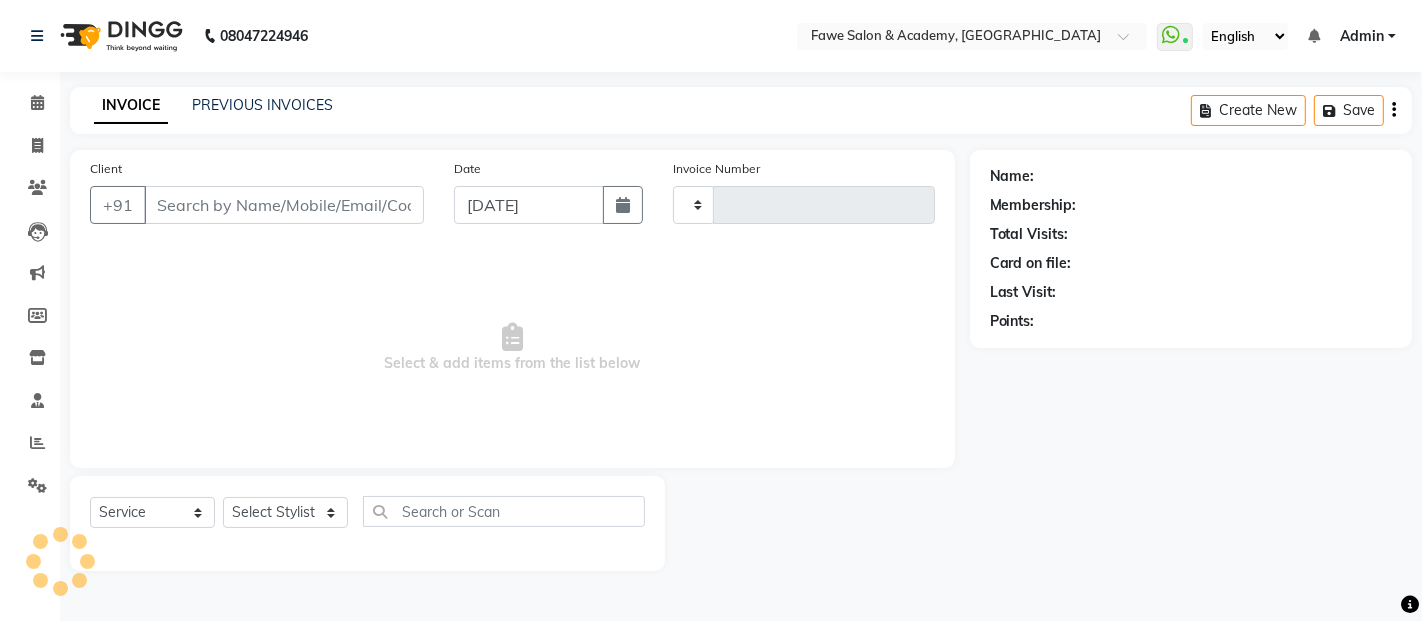 type on "0802" 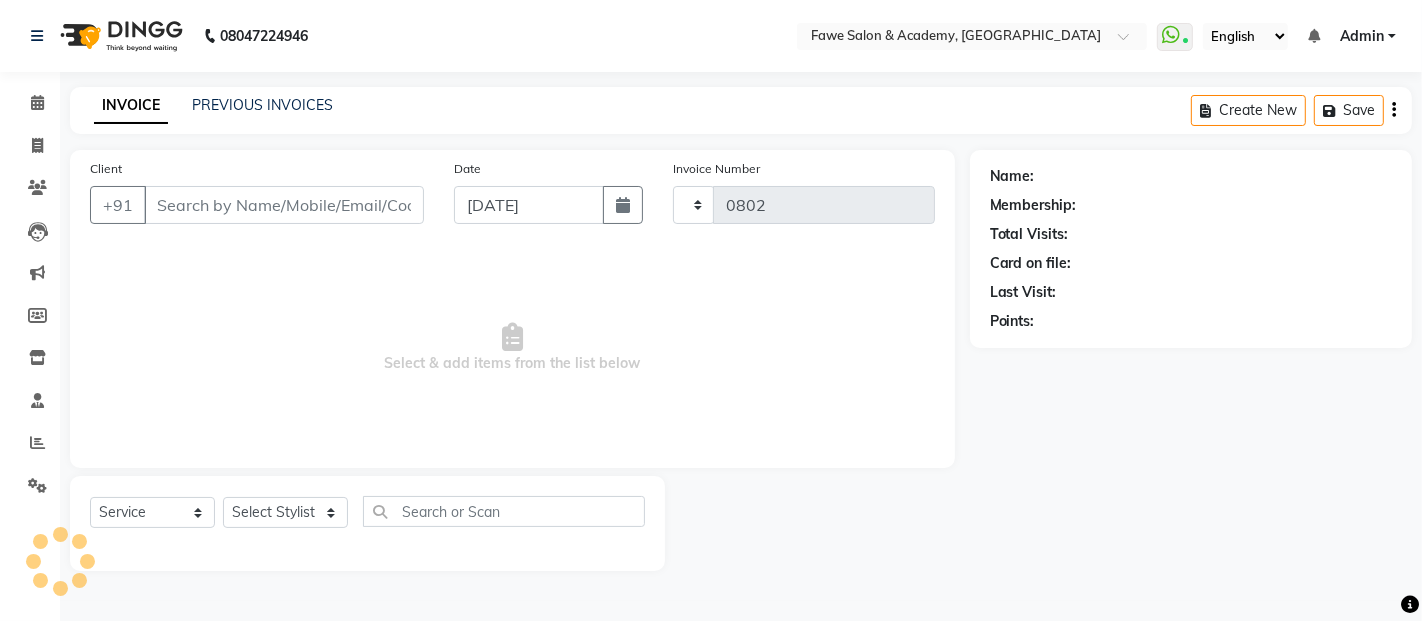 select on "879" 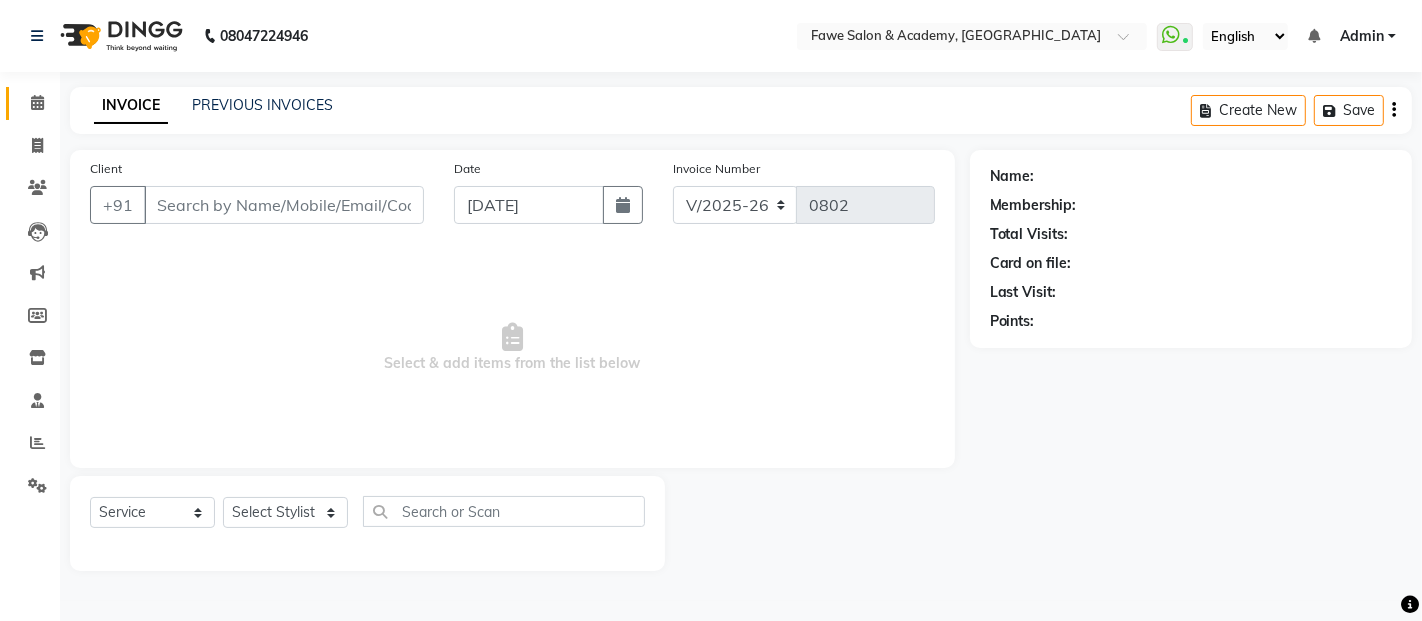 type on "7977574193" 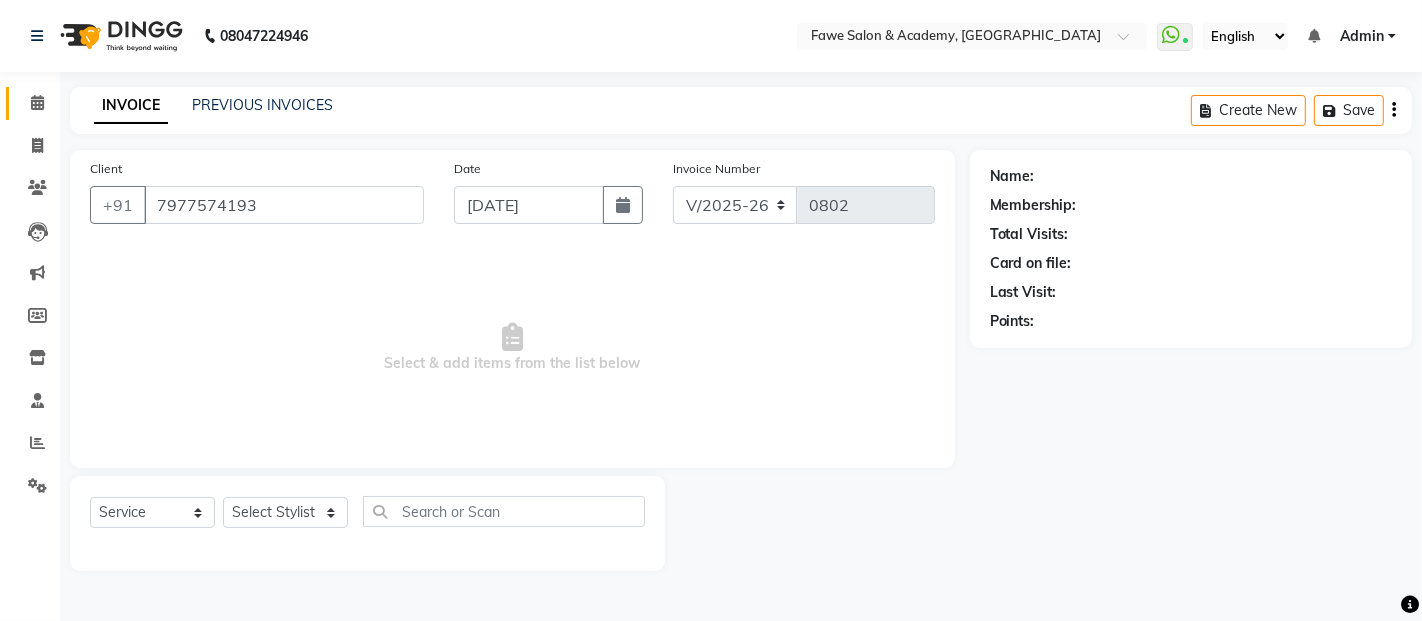 select on "14304" 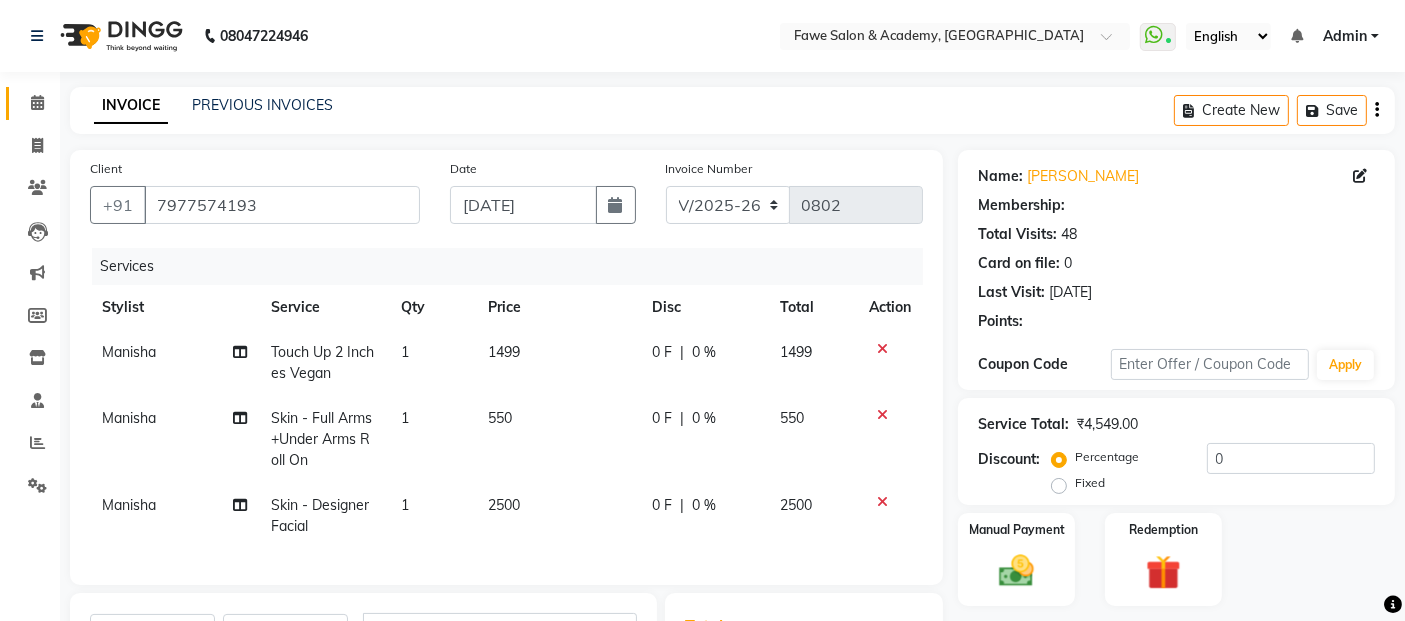 select on "2: Object" 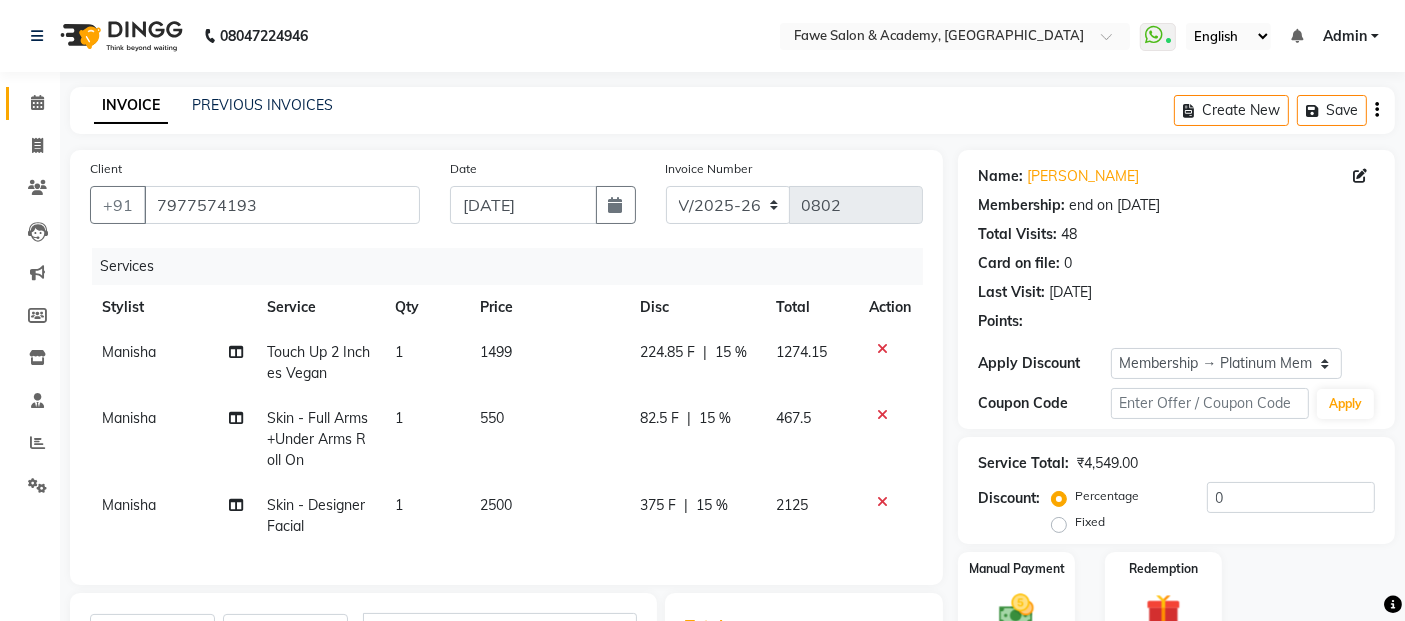 type on "15" 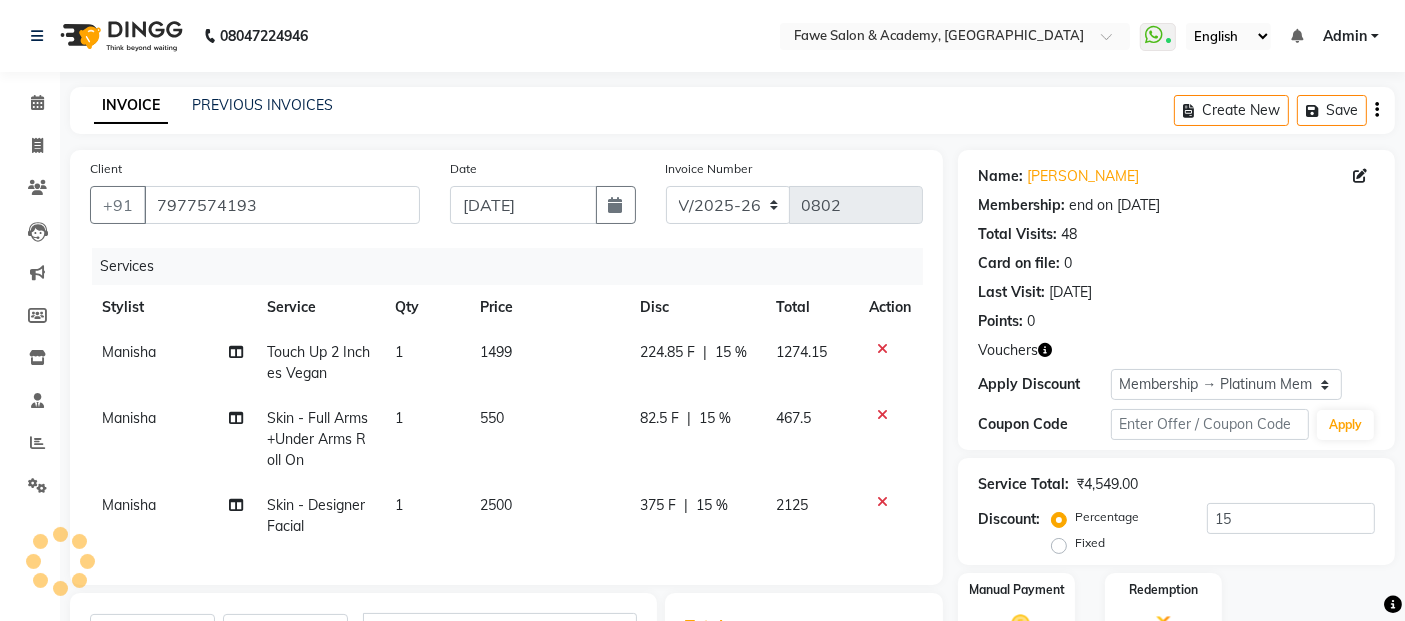 click on "Skin - Designer  Facial" 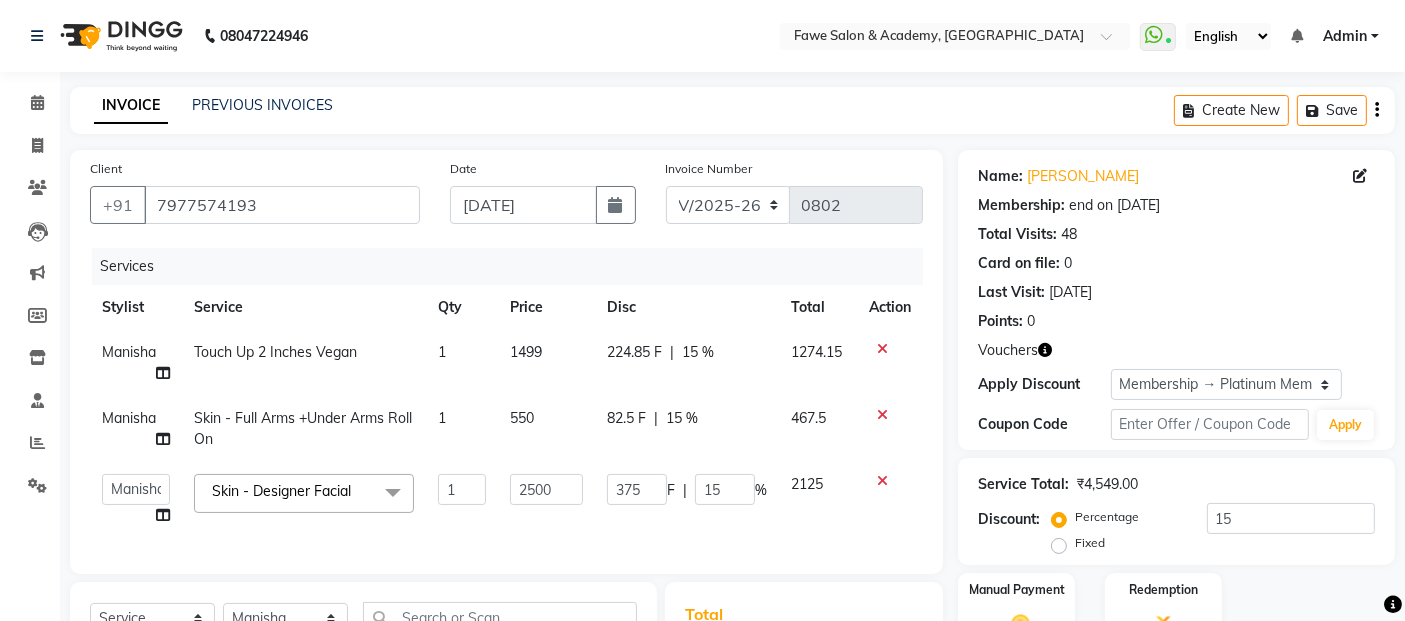 click on "Skin - Designer  Facial" 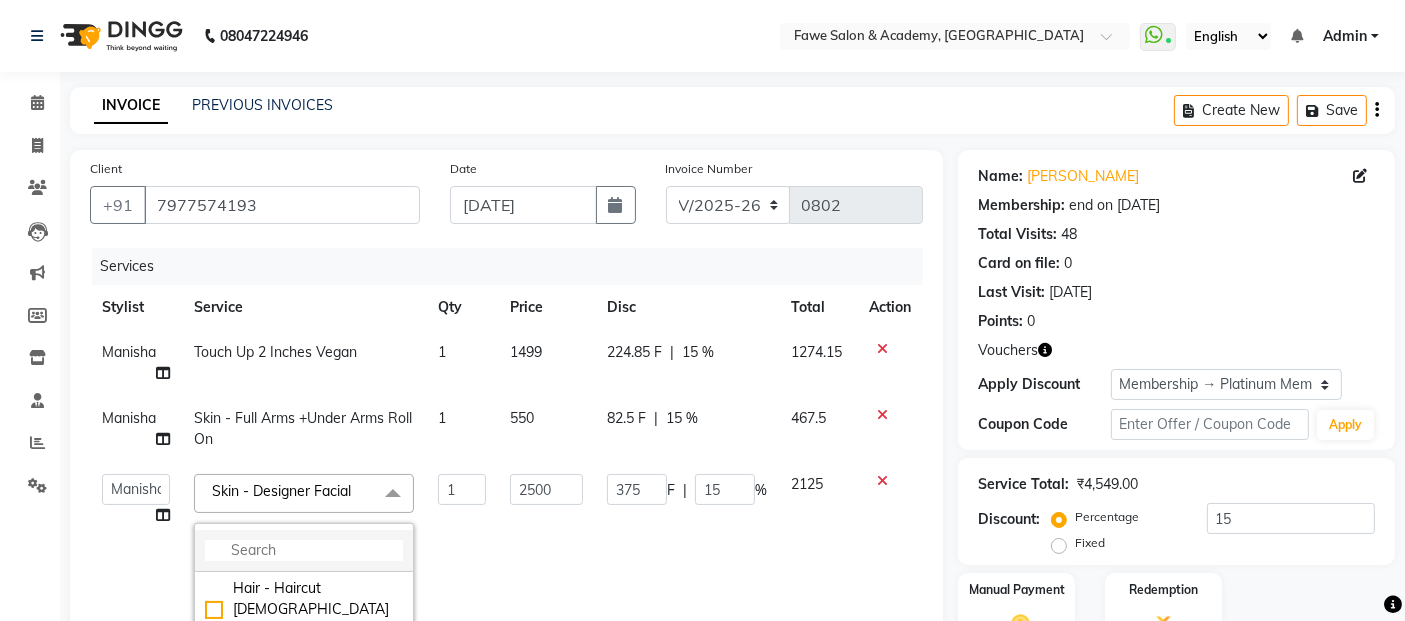 click 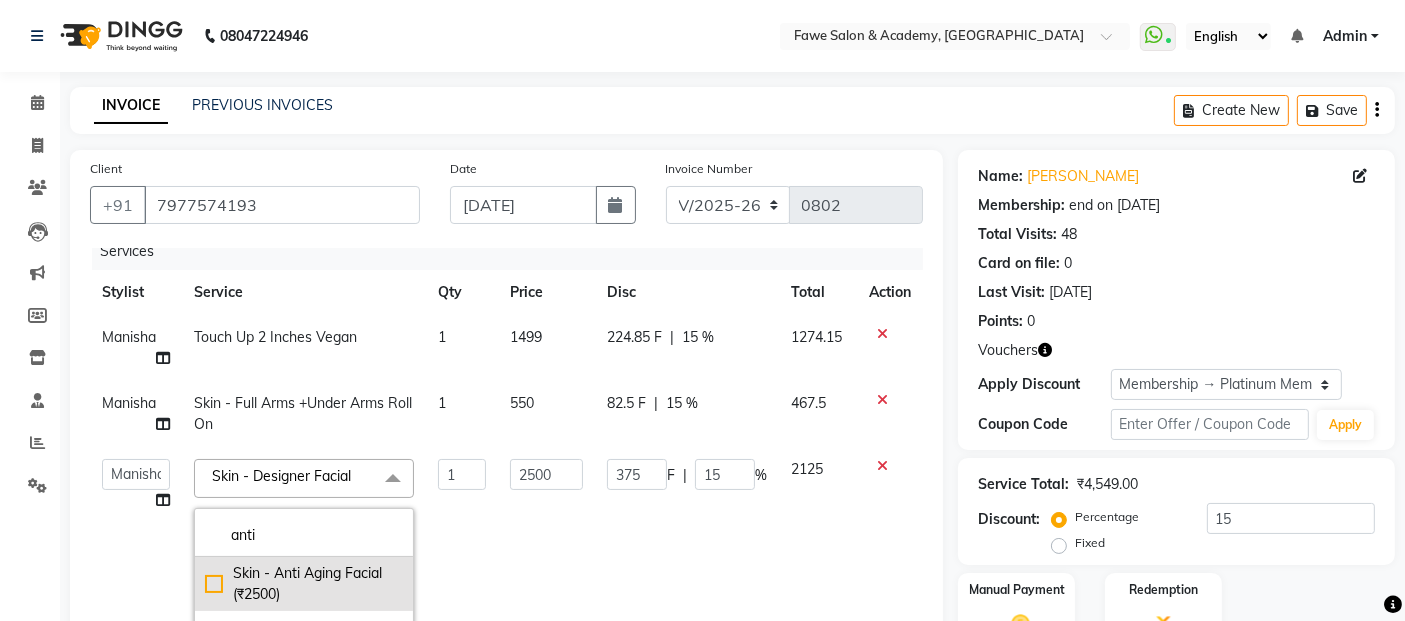 scroll, scrollTop: 31, scrollLeft: 0, axis: vertical 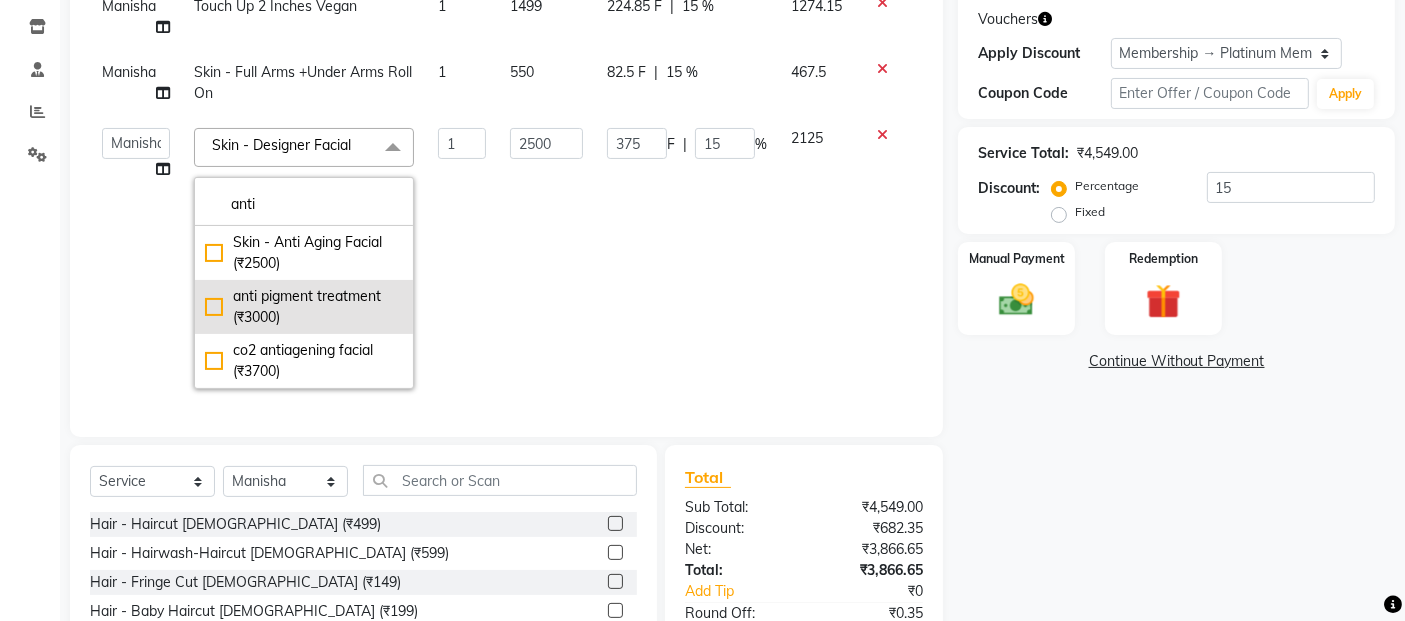 type on "anti" 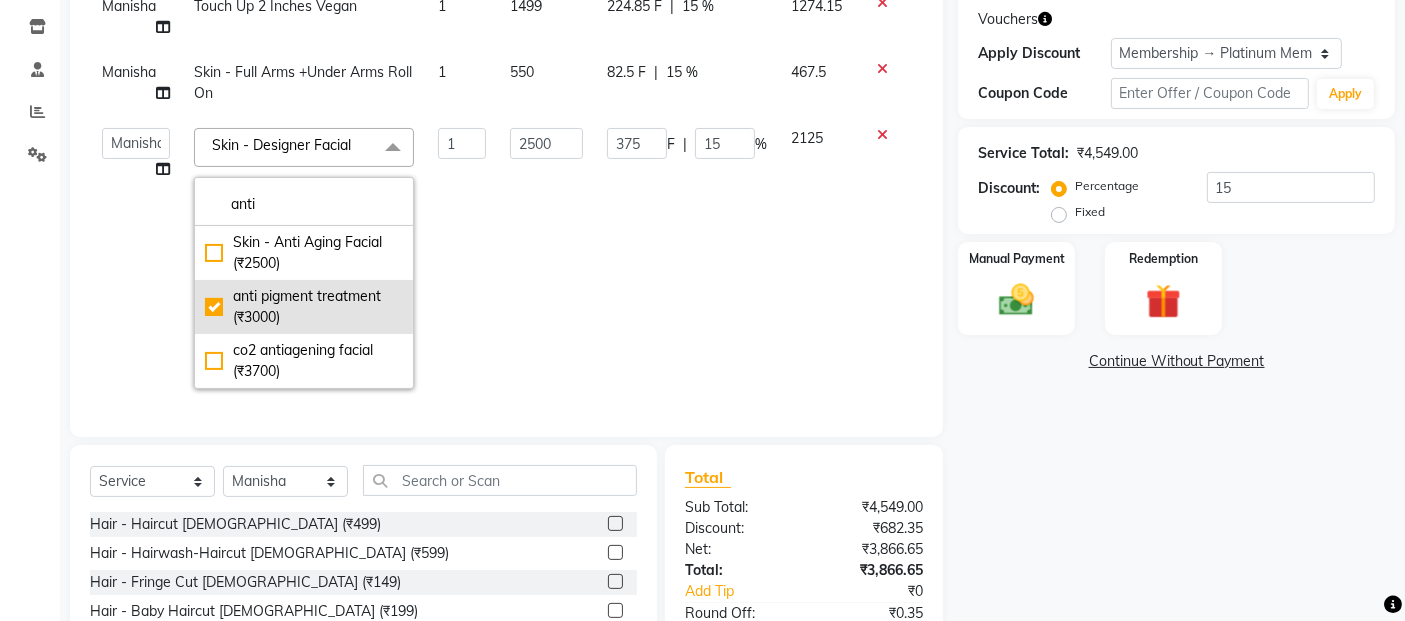 checkbox on "true" 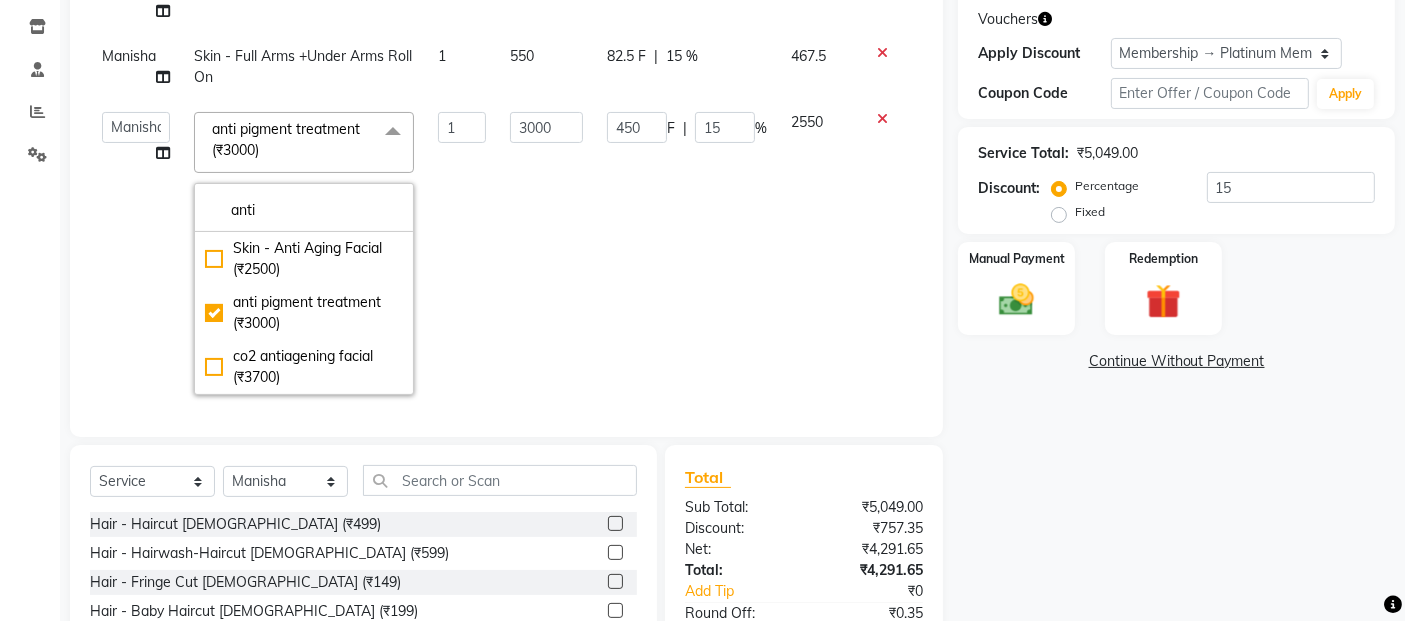 click on "450 F | 15 %" 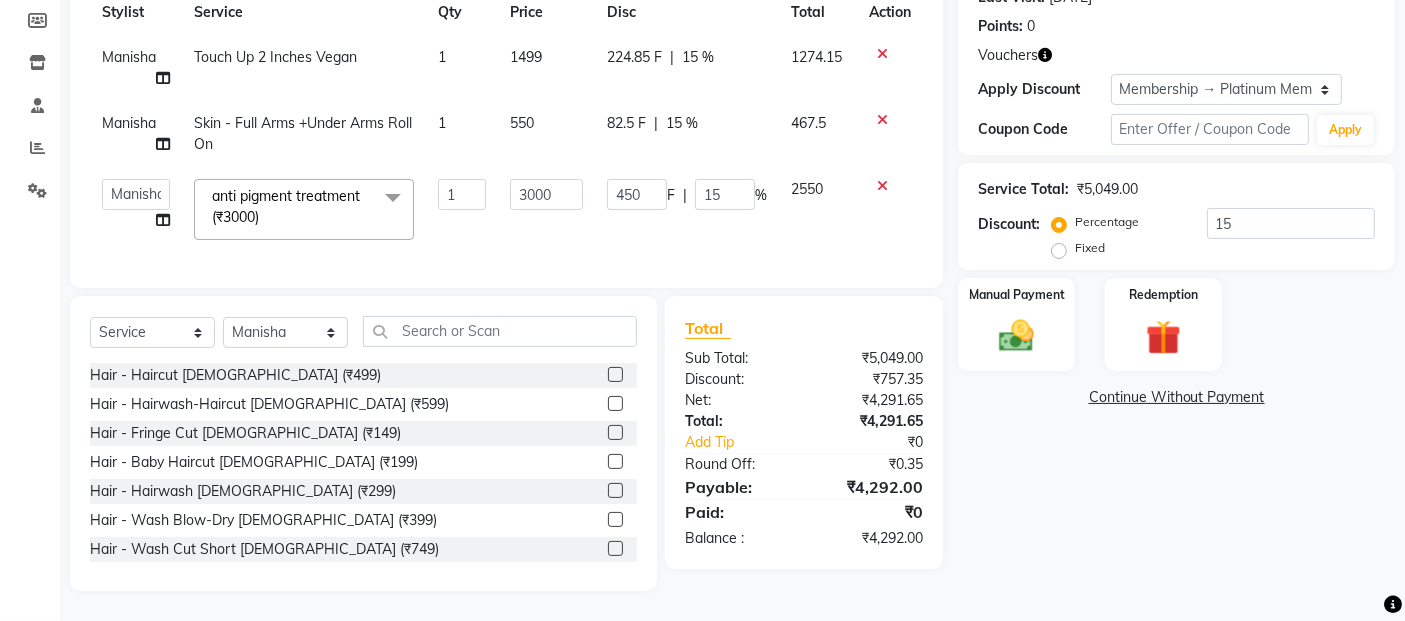scroll, scrollTop: 293, scrollLeft: 0, axis: vertical 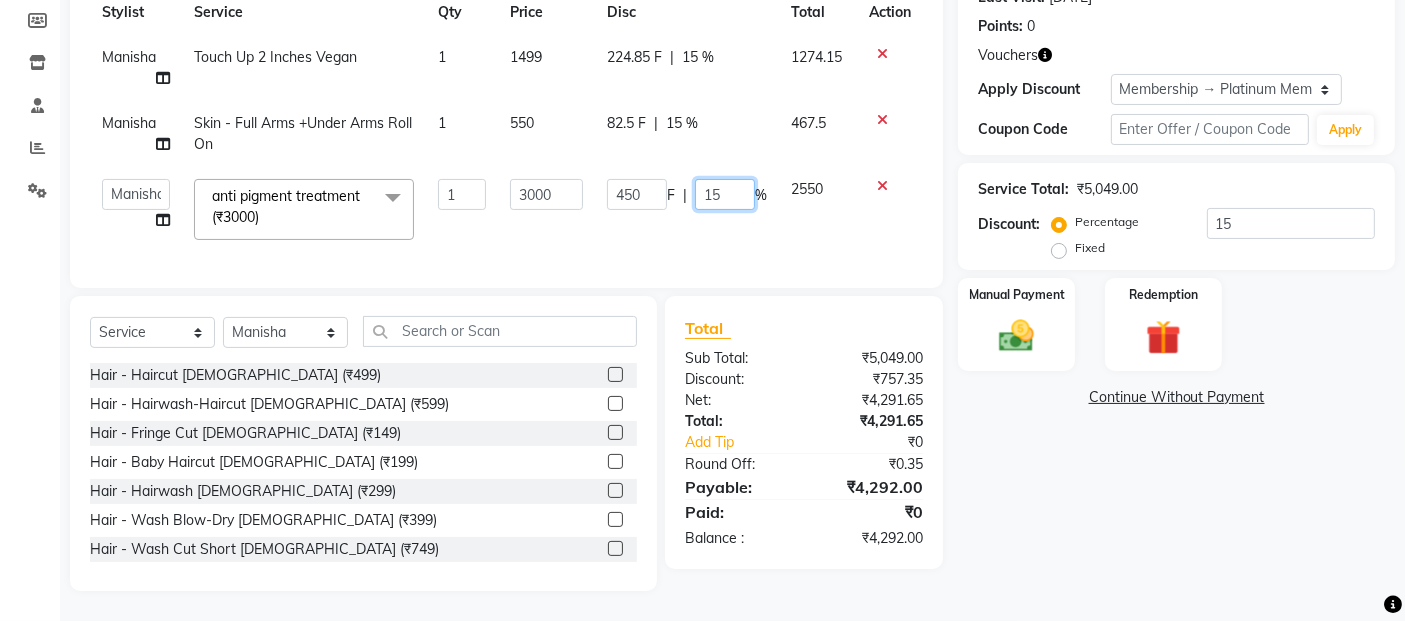 click on "15" 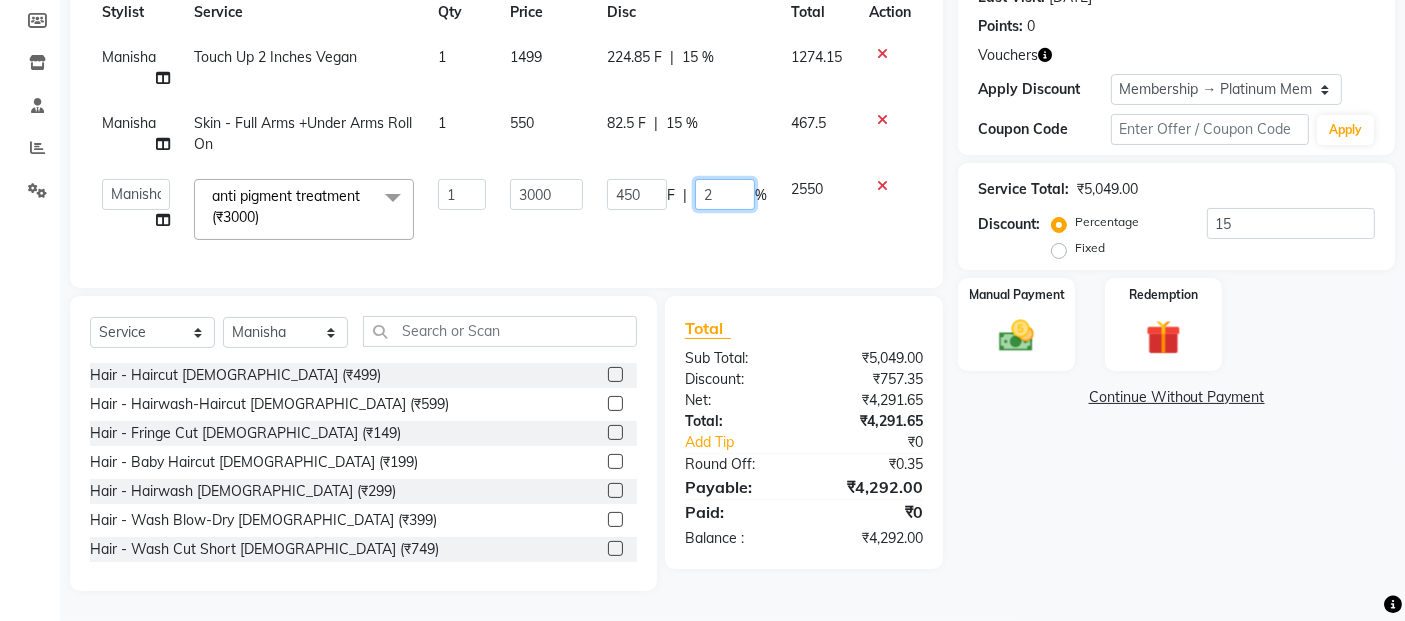 type on "20" 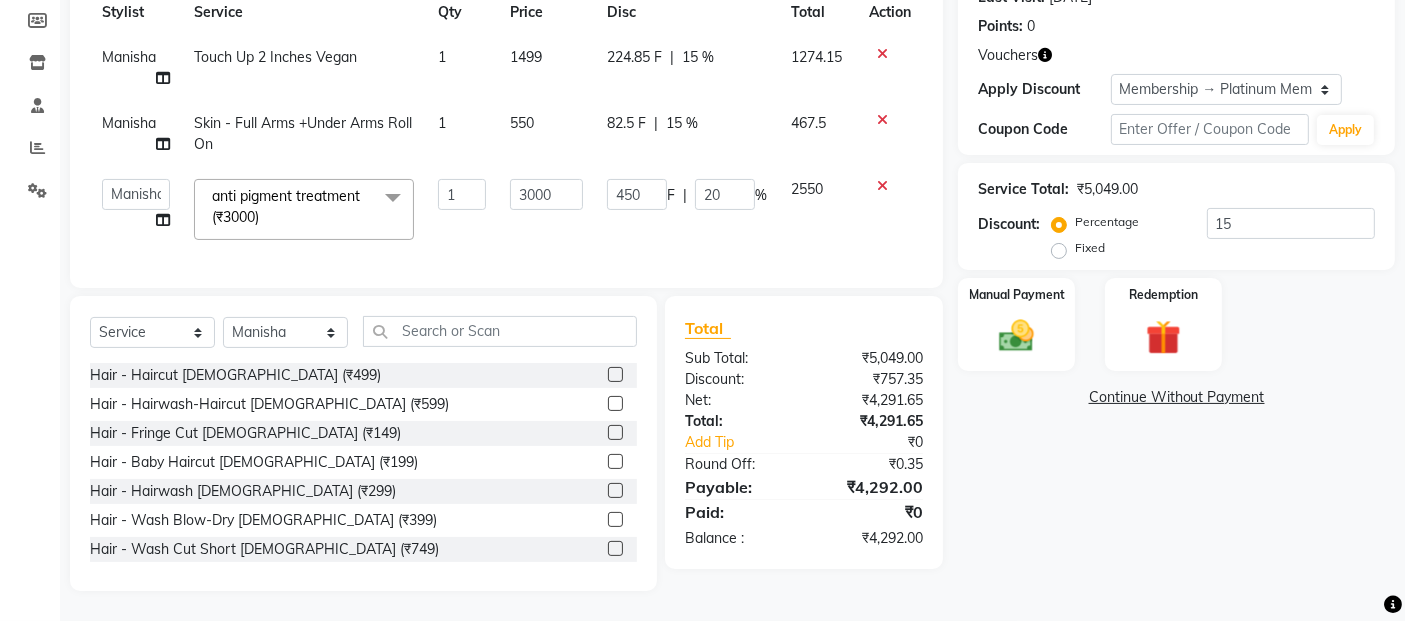 click on "450 F | 20 %" 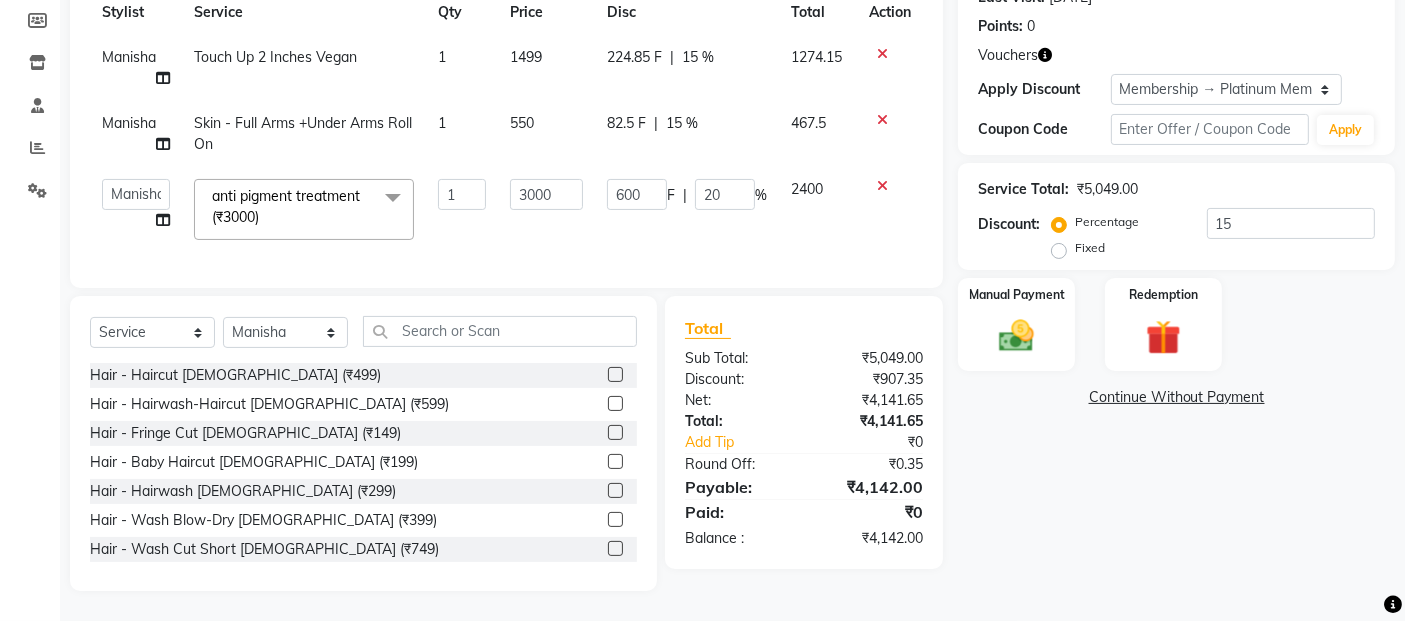 click on "Skin - Full Arms +Under Arms Roll On" 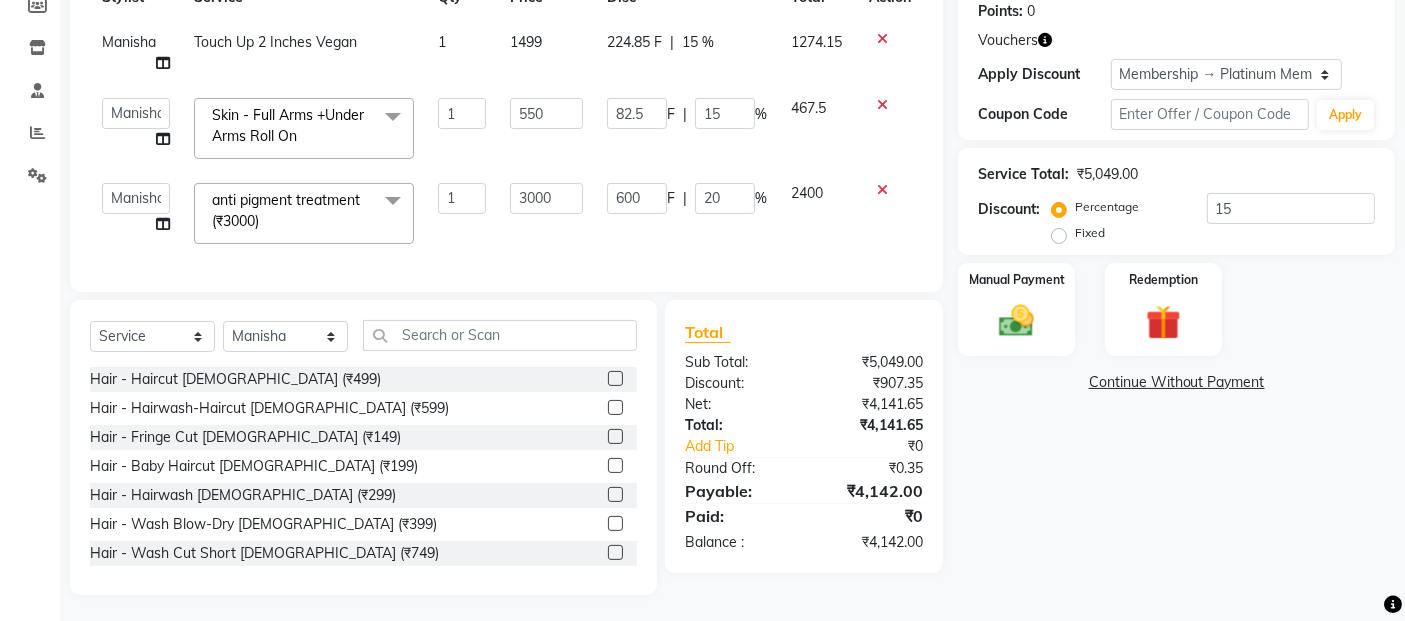 click on "Skin - Full Arms +Under Arms Roll On  x" 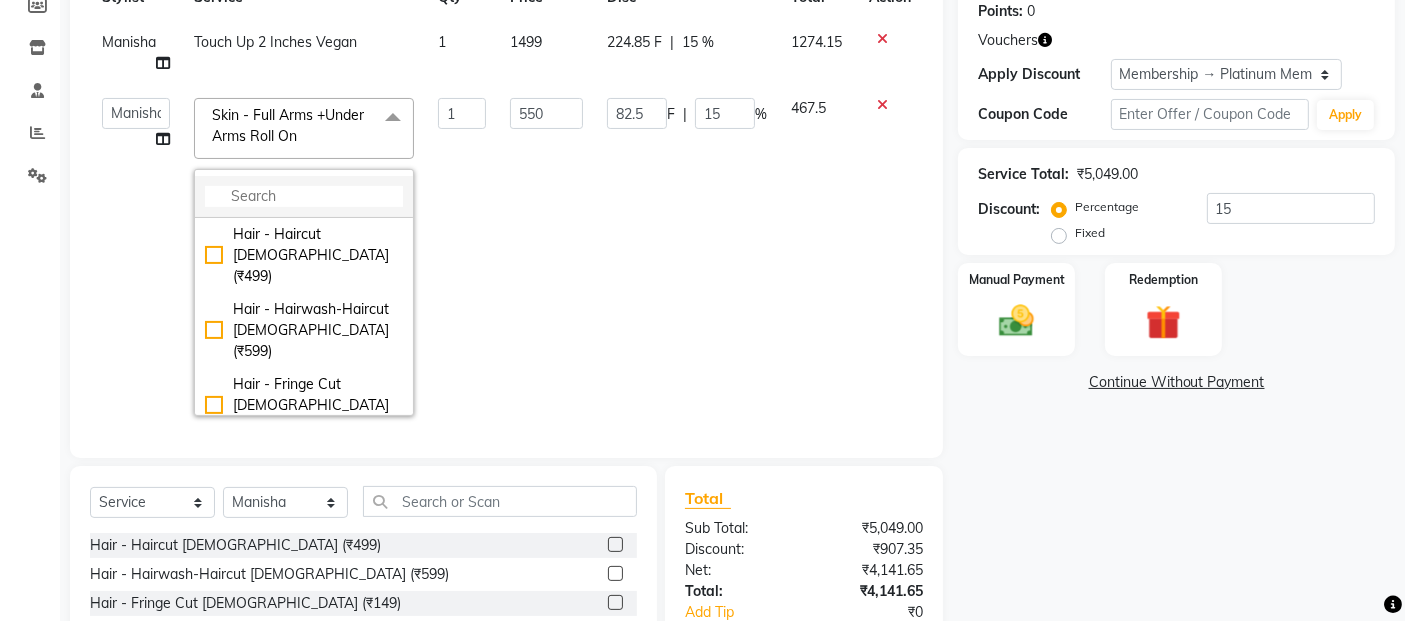 click 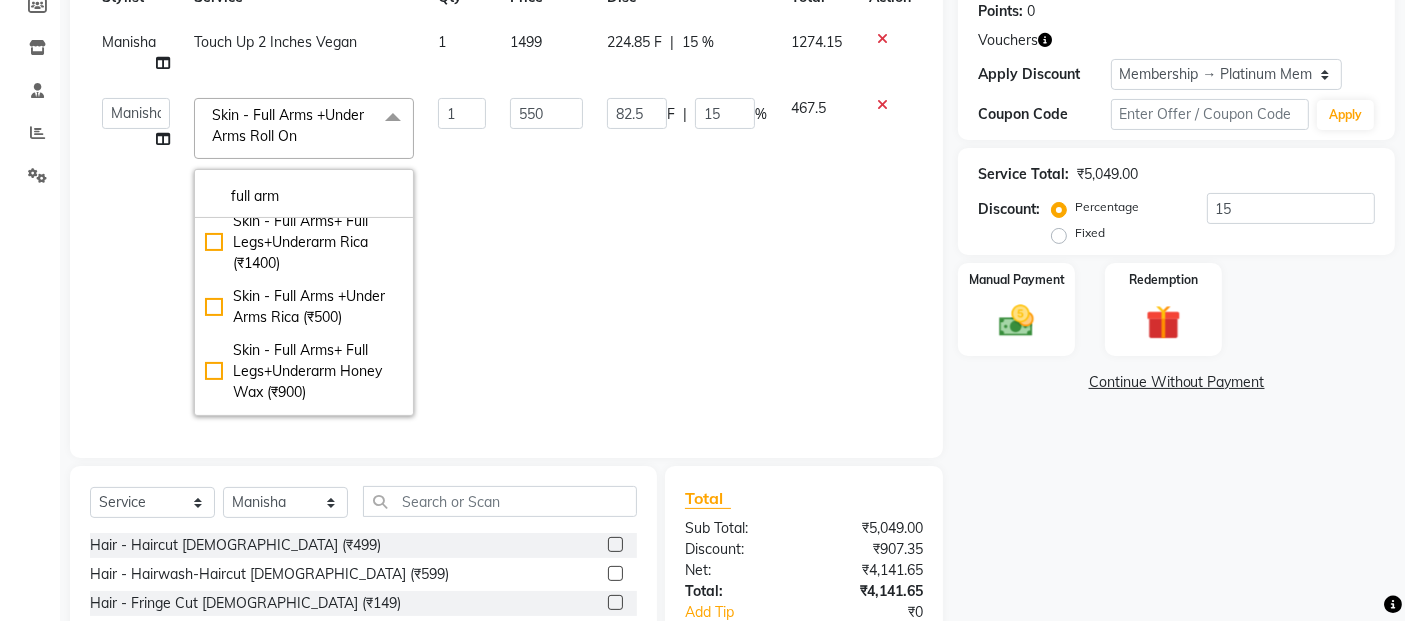 scroll, scrollTop: 0, scrollLeft: 0, axis: both 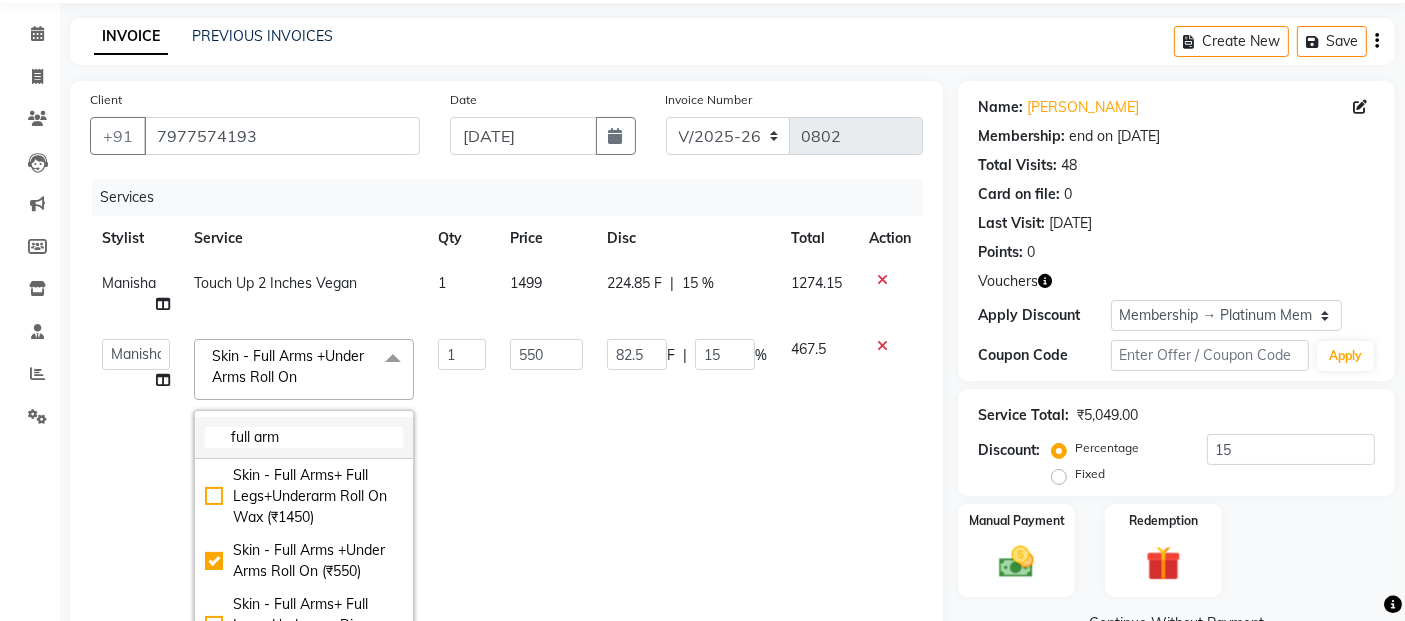 click on "full arm" 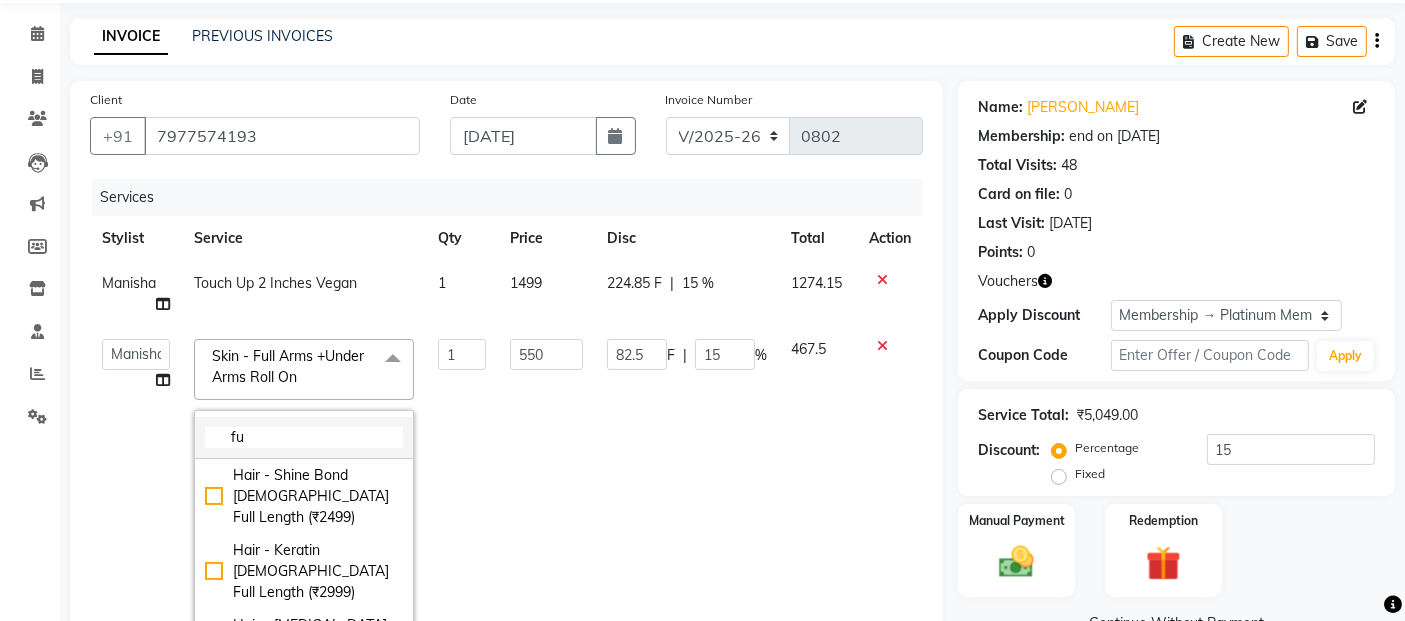 type on "f" 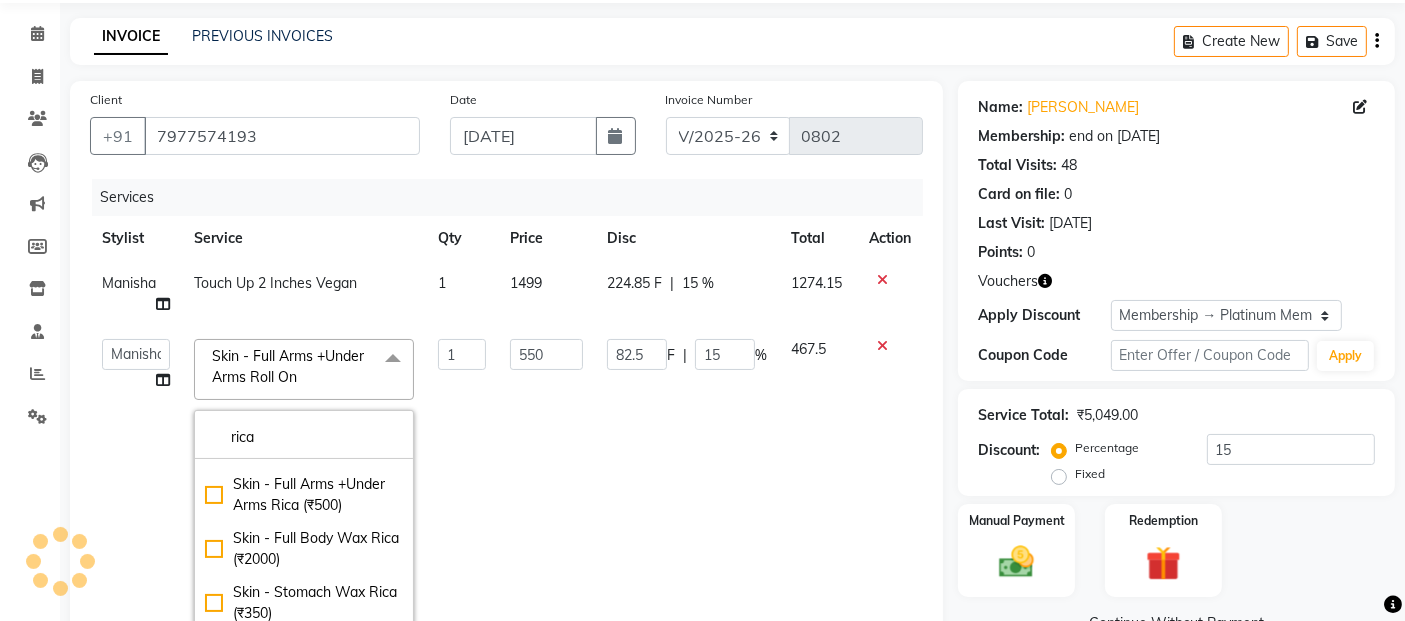 scroll, scrollTop: 166, scrollLeft: 0, axis: vertical 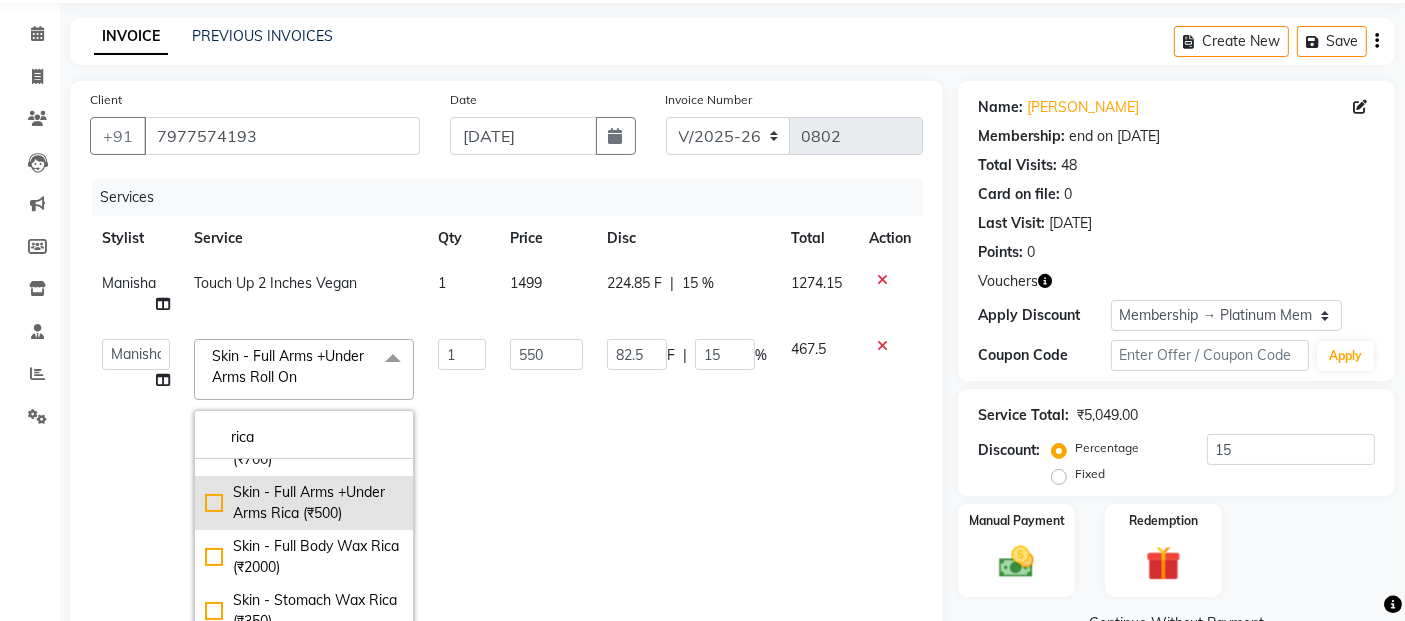 type on "rica" 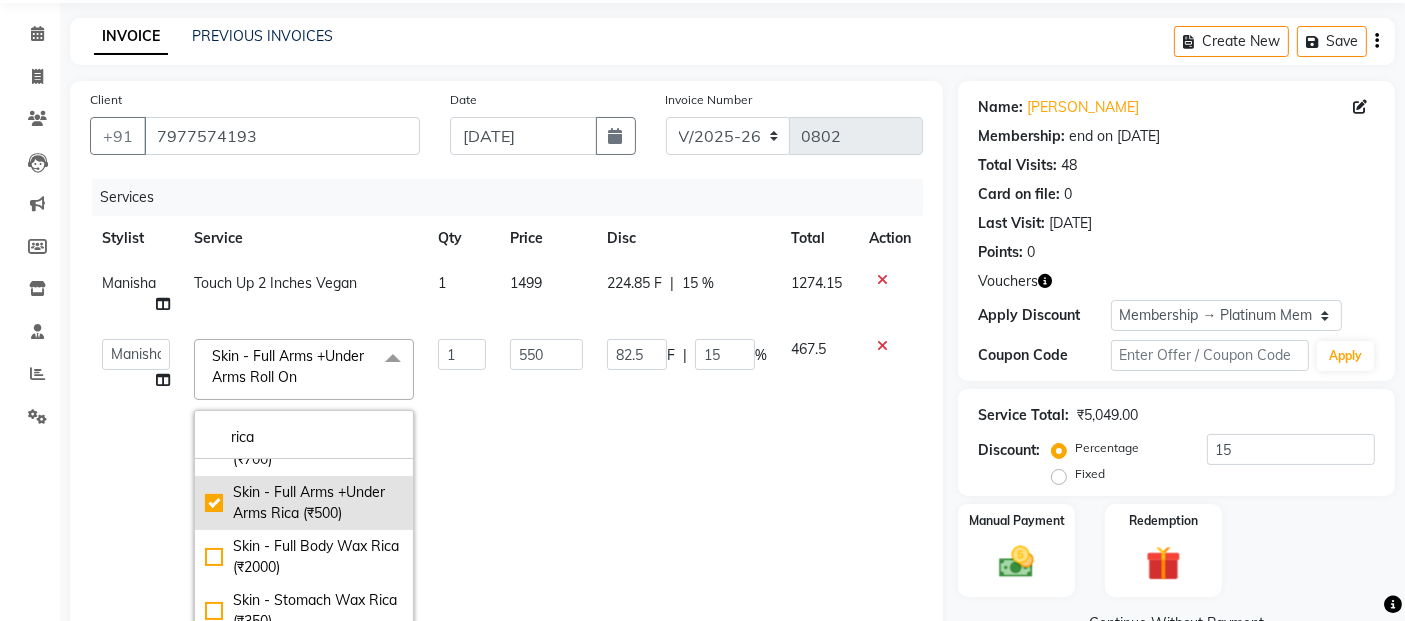 type on "500" 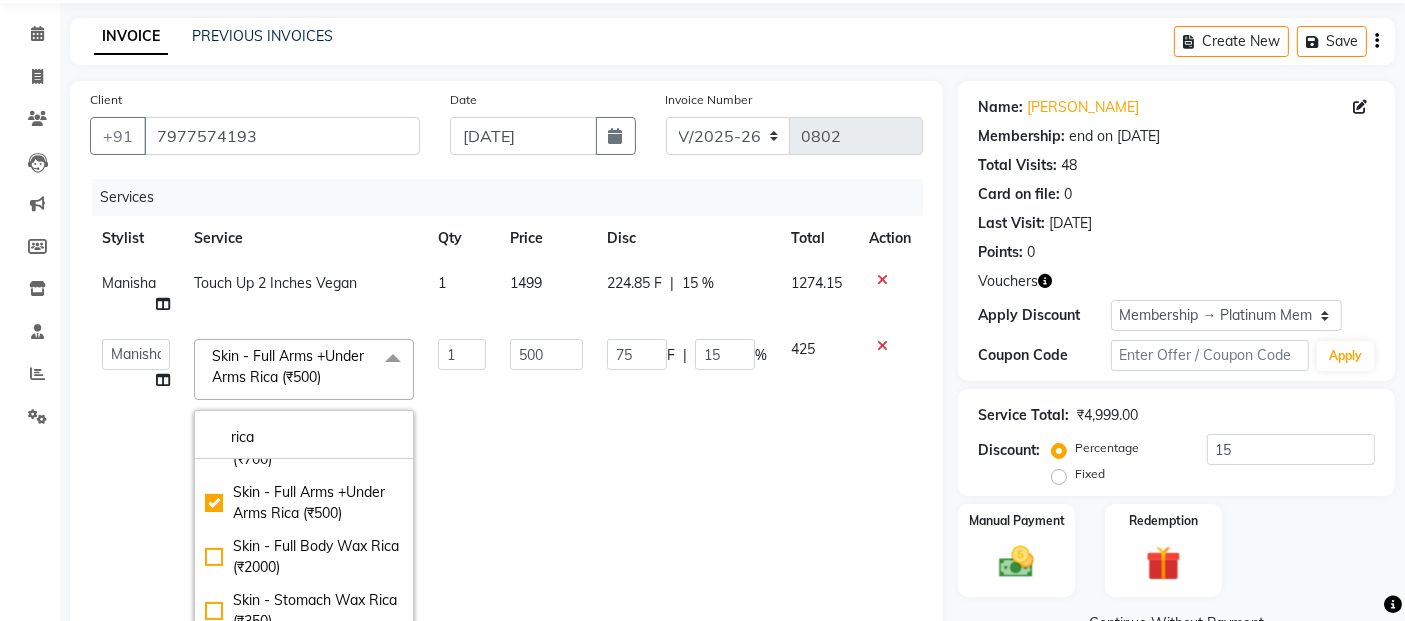 click on "500" 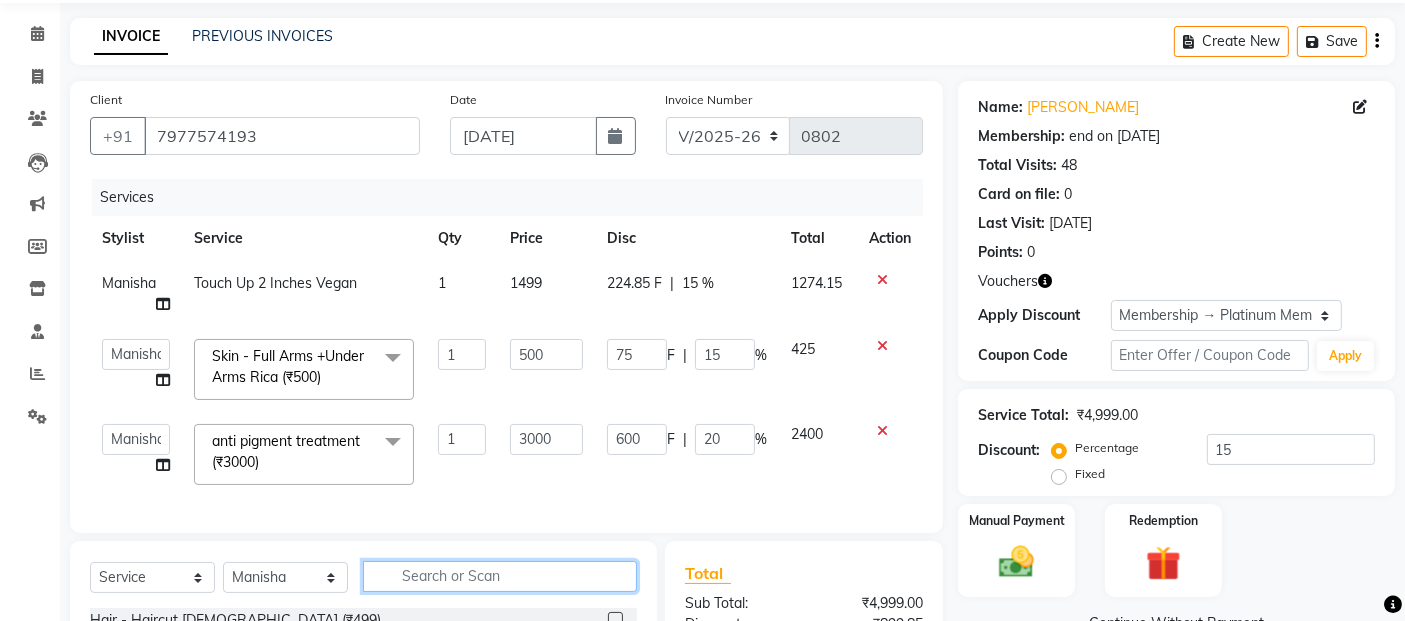 click 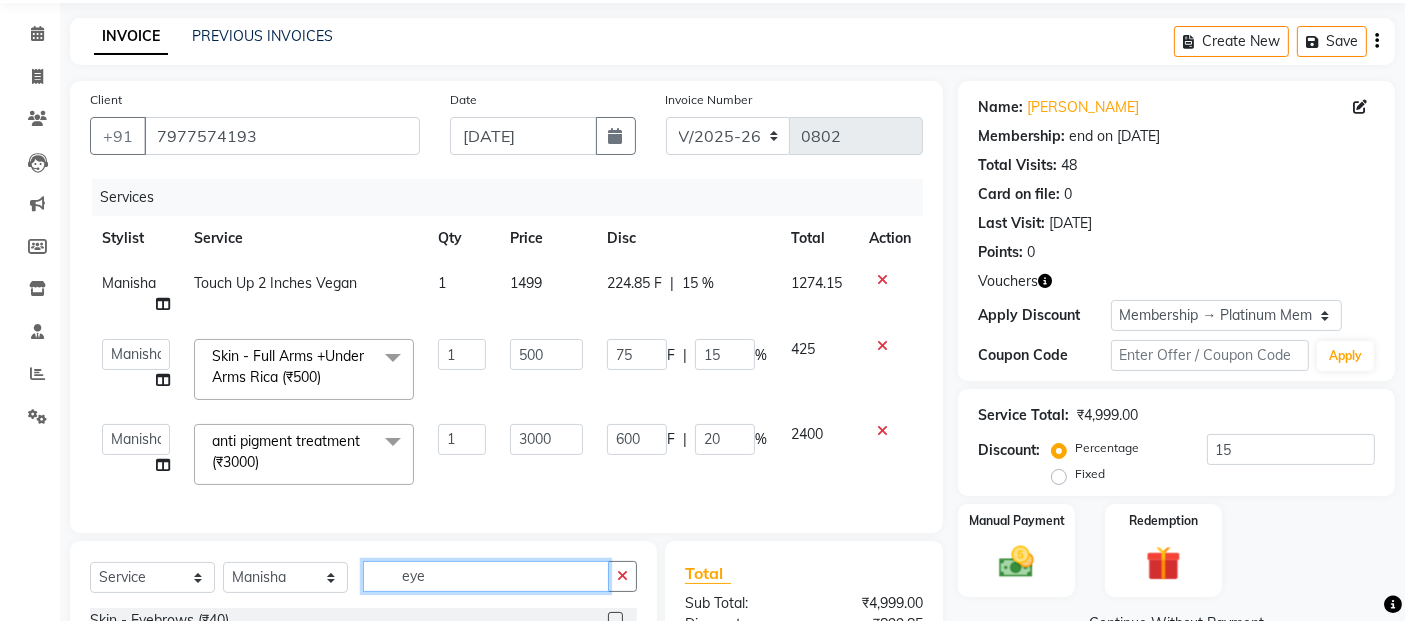 scroll, scrollTop: 305, scrollLeft: 0, axis: vertical 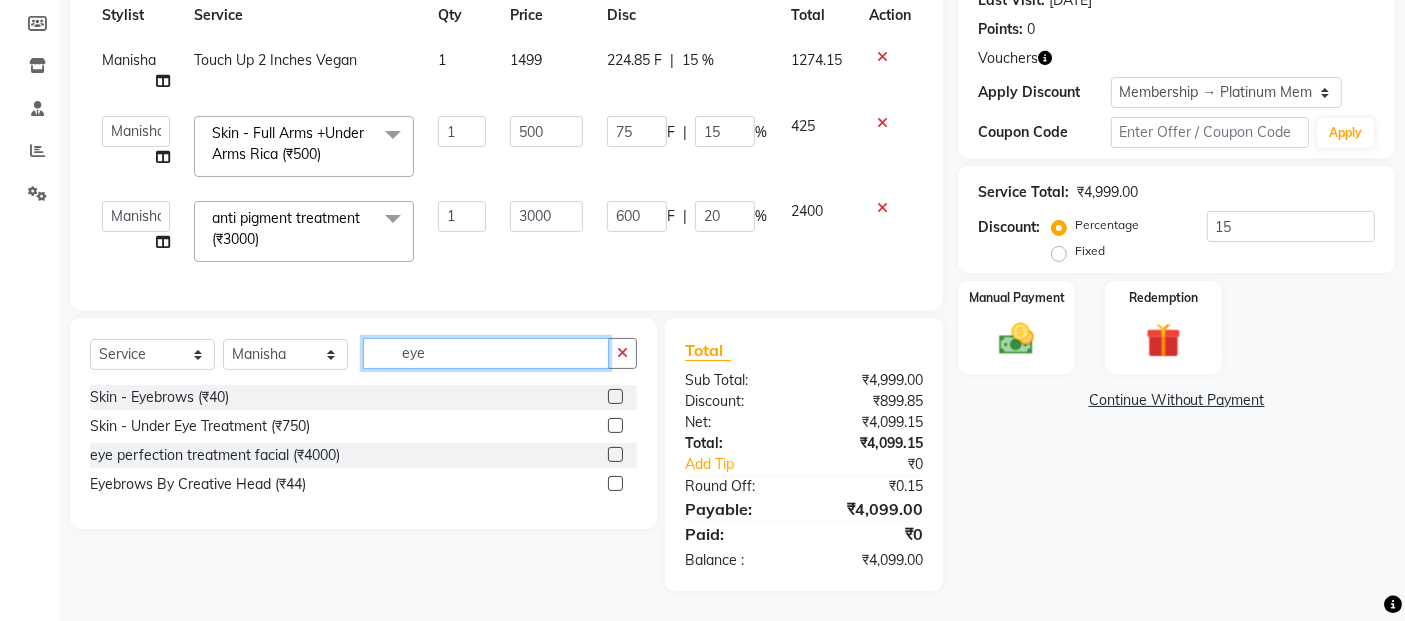 type on "eye" 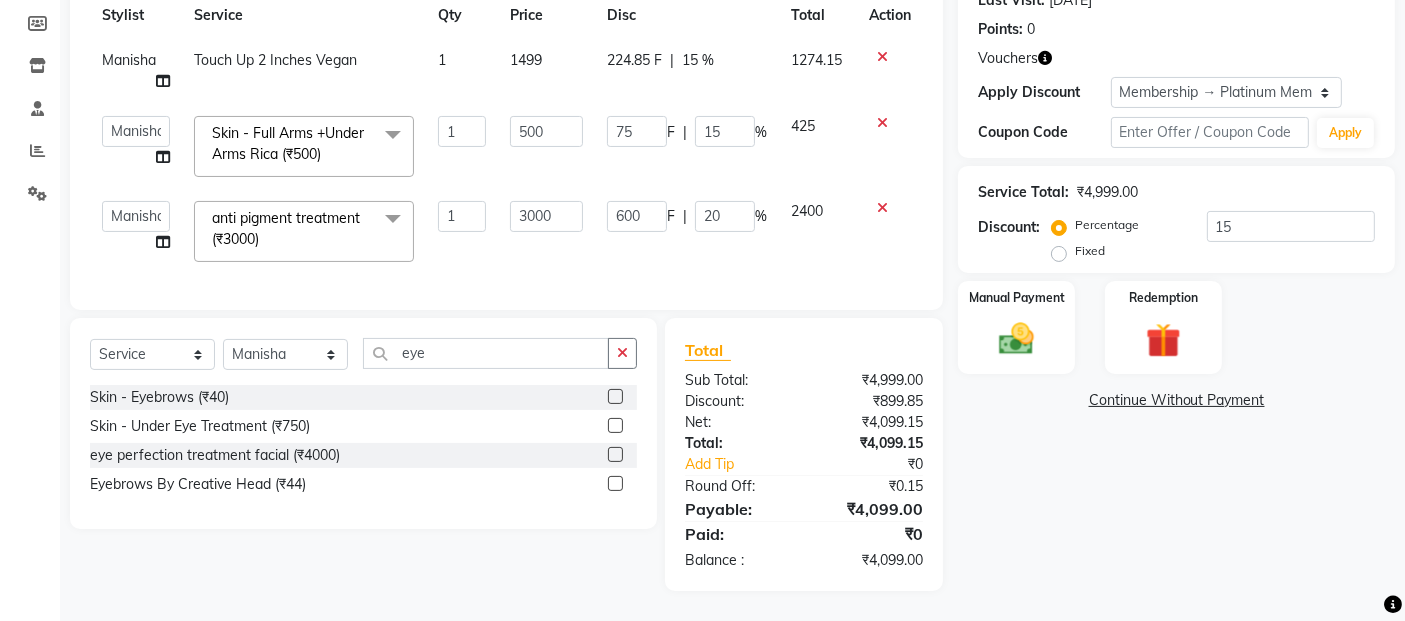 click 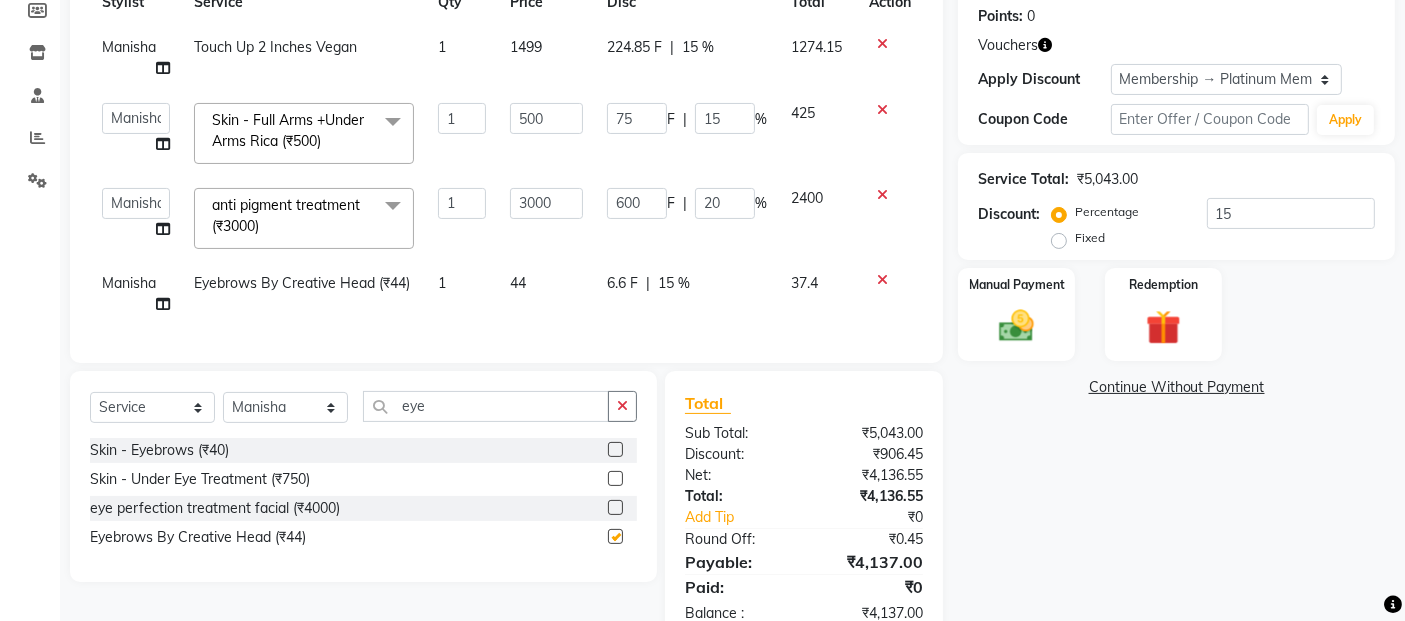checkbox on "false" 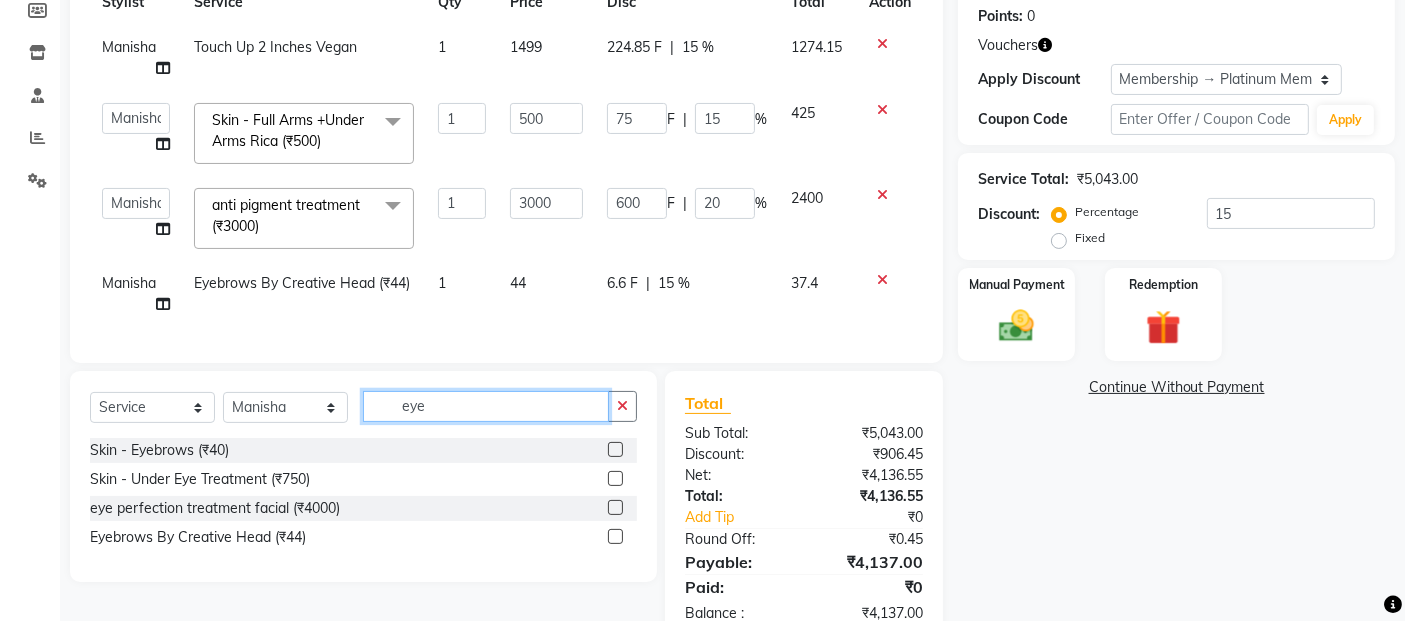 click on "eye" 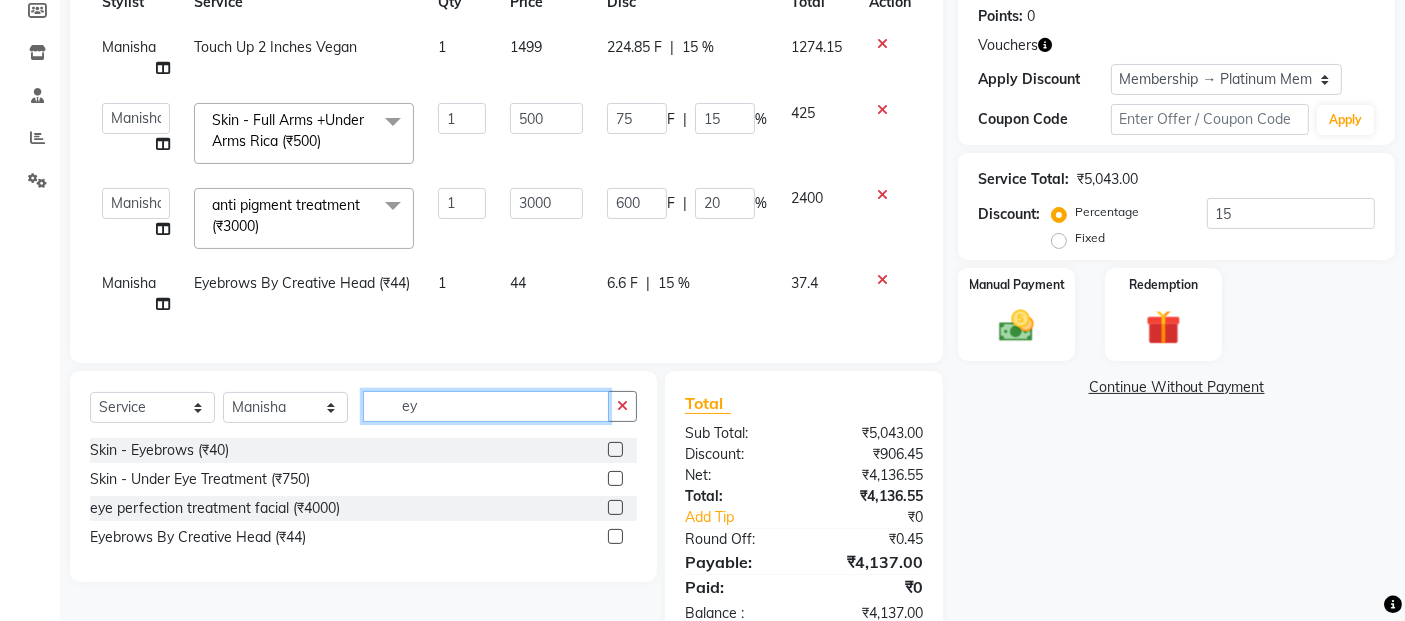 type on "e" 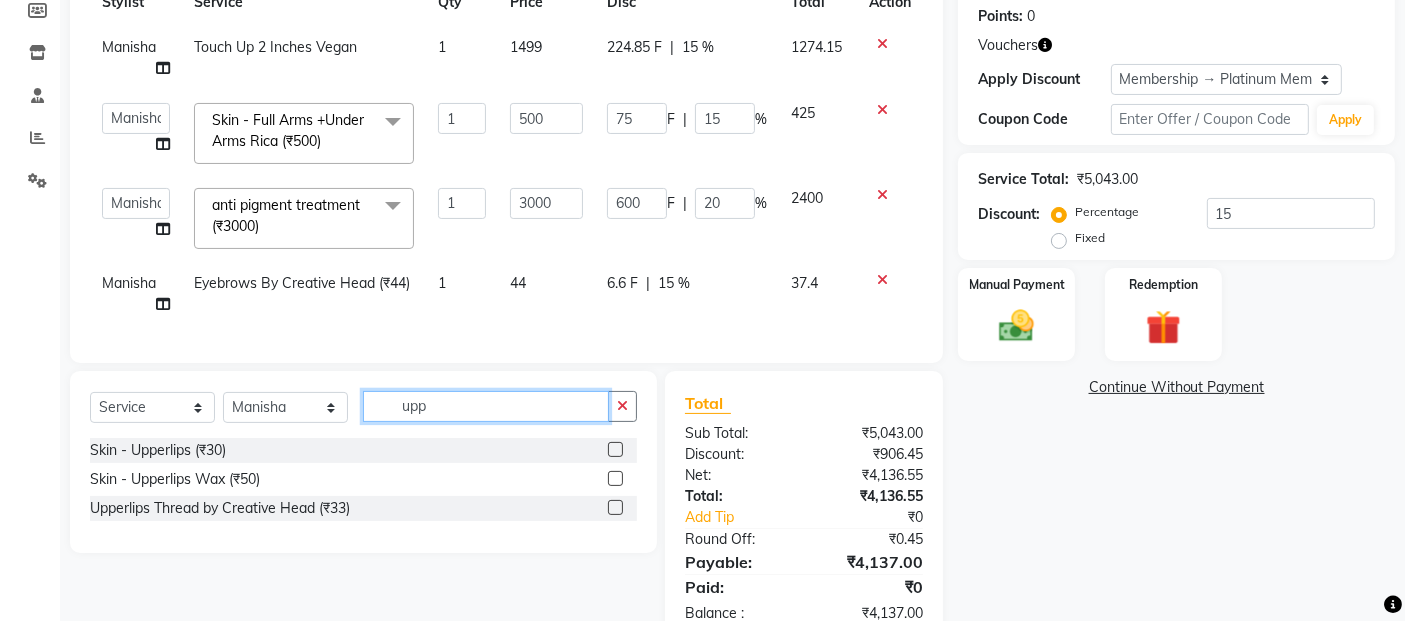 type on "upp" 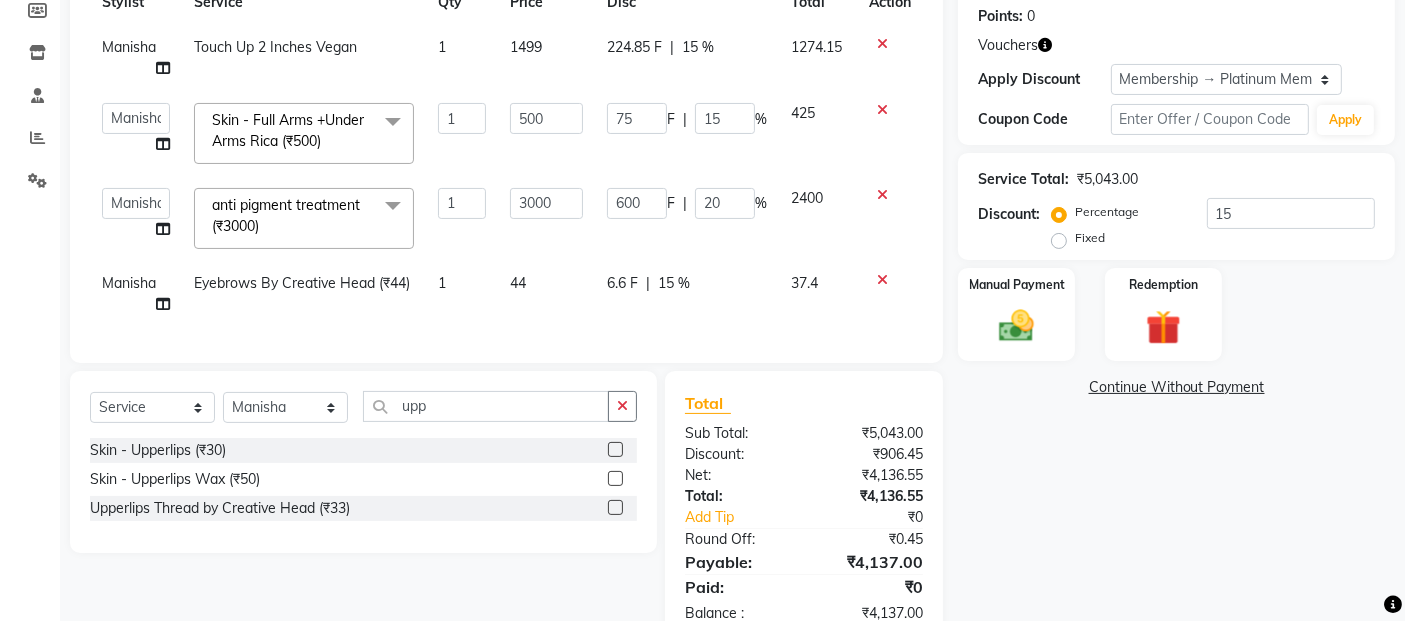 click 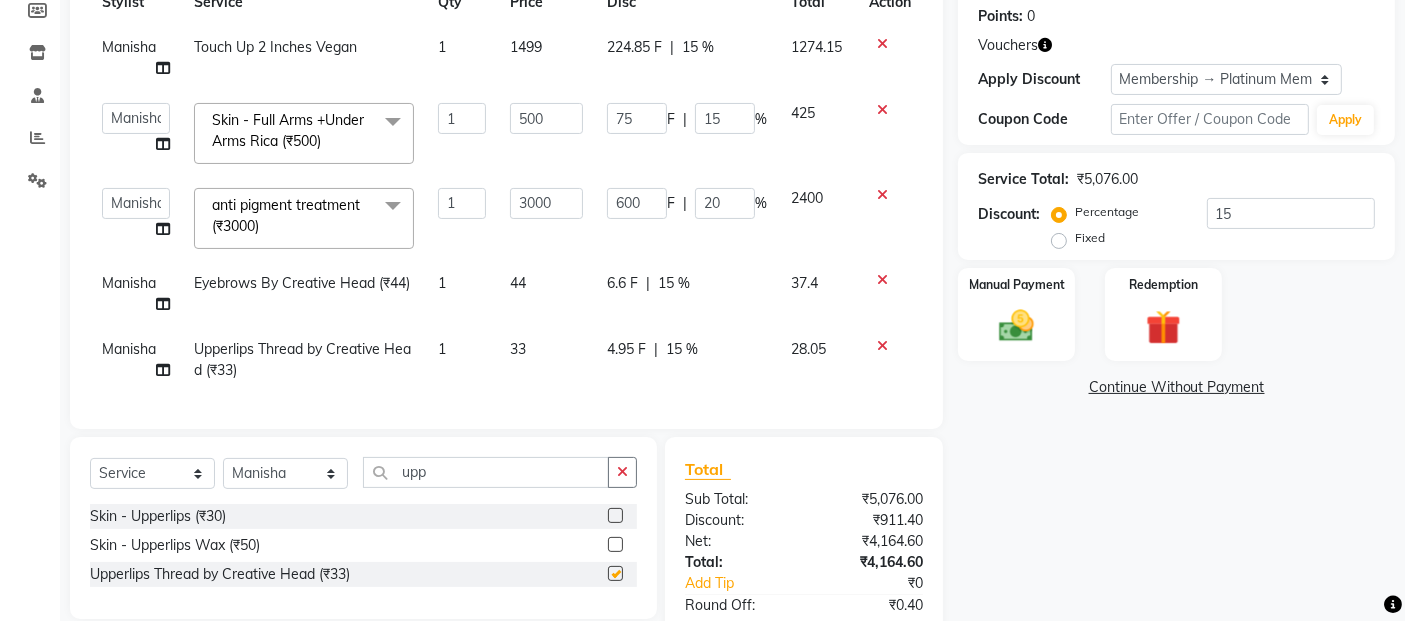 checkbox on "false" 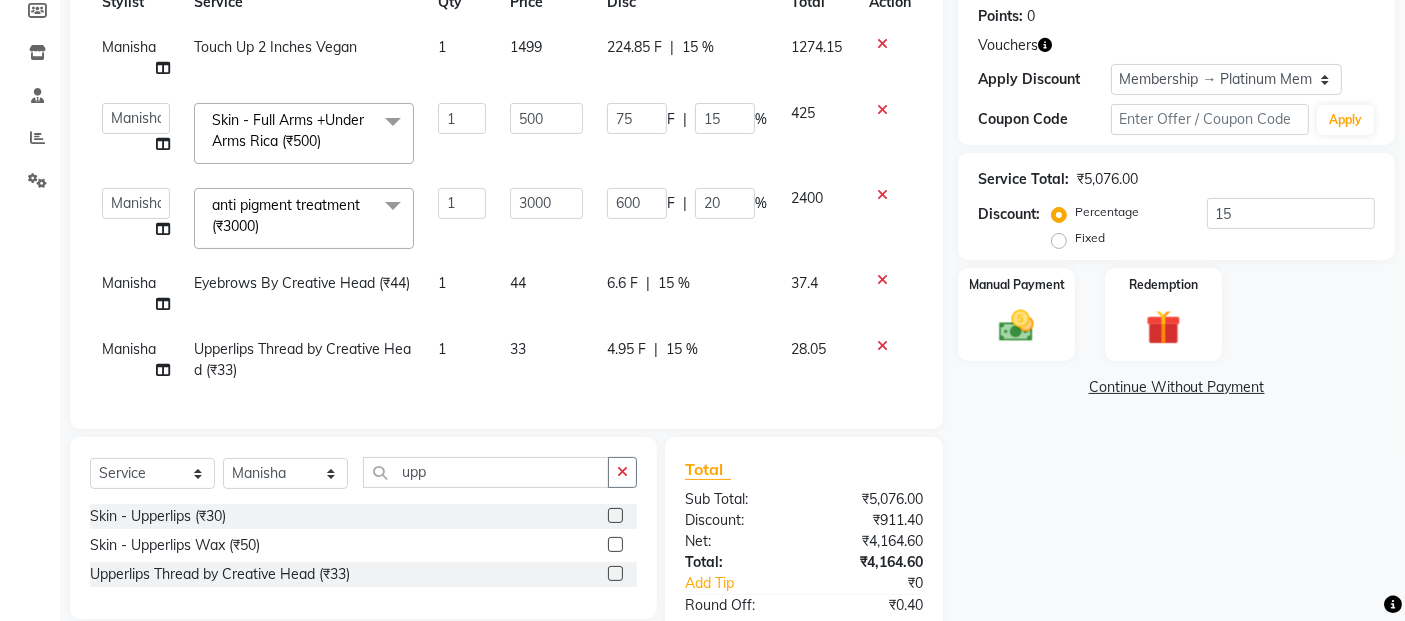 scroll, scrollTop: 437, scrollLeft: 0, axis: vertical 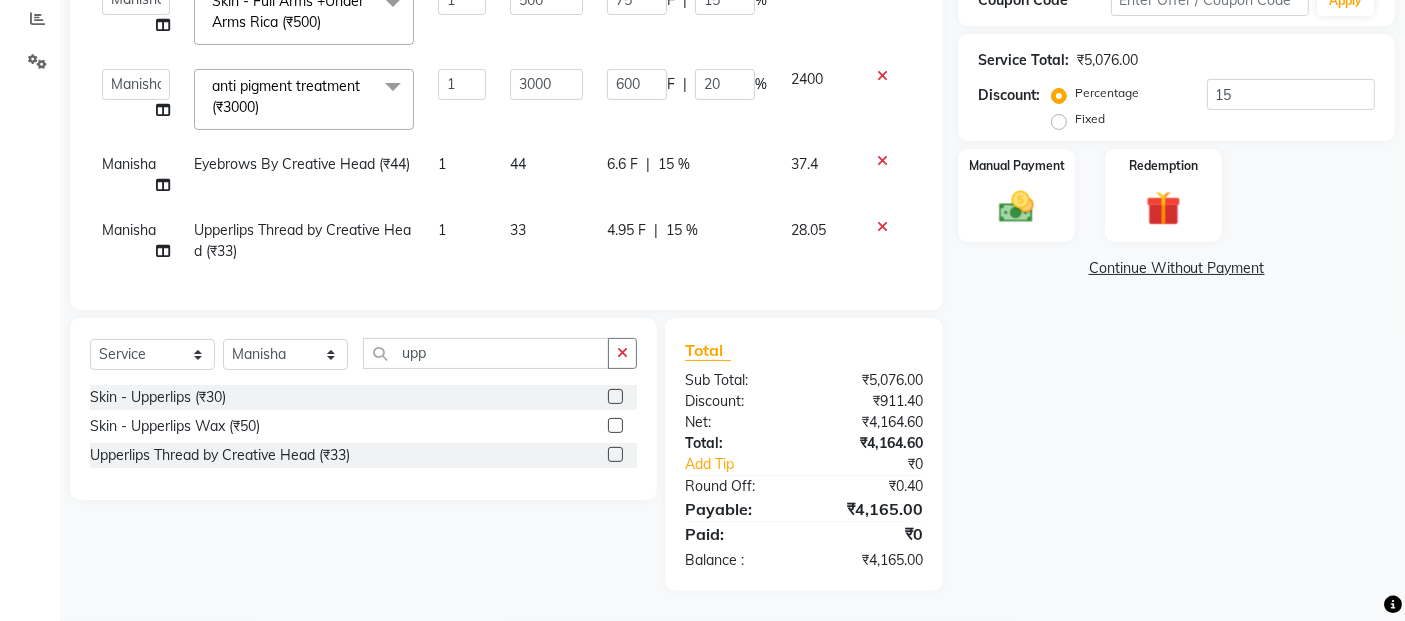 click 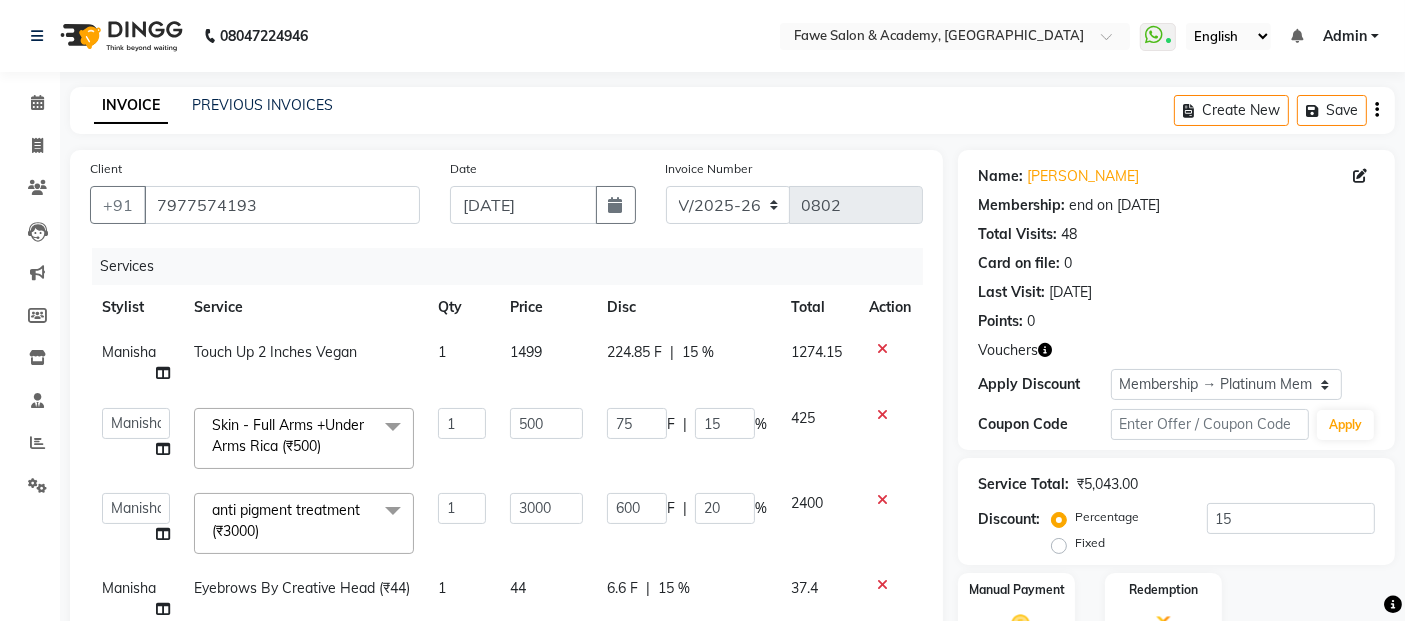 scroll, scrollTop: 371, scrollLeft: 0, axis: vertical 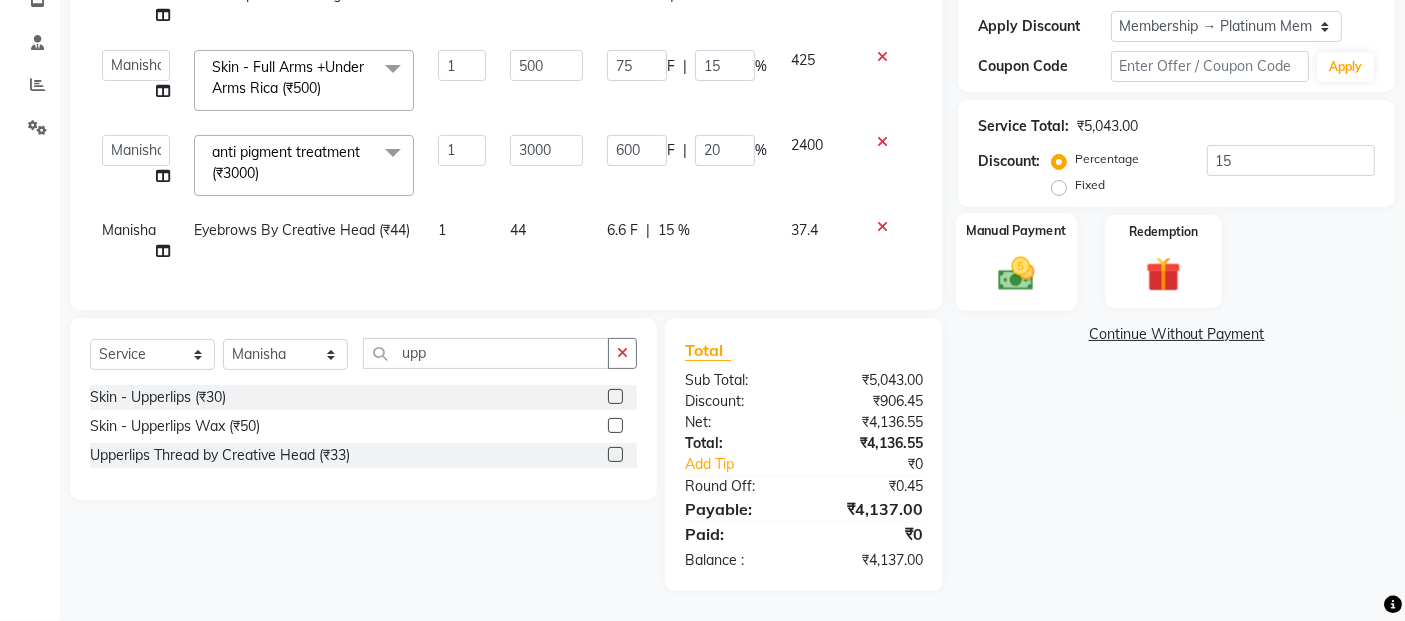 click 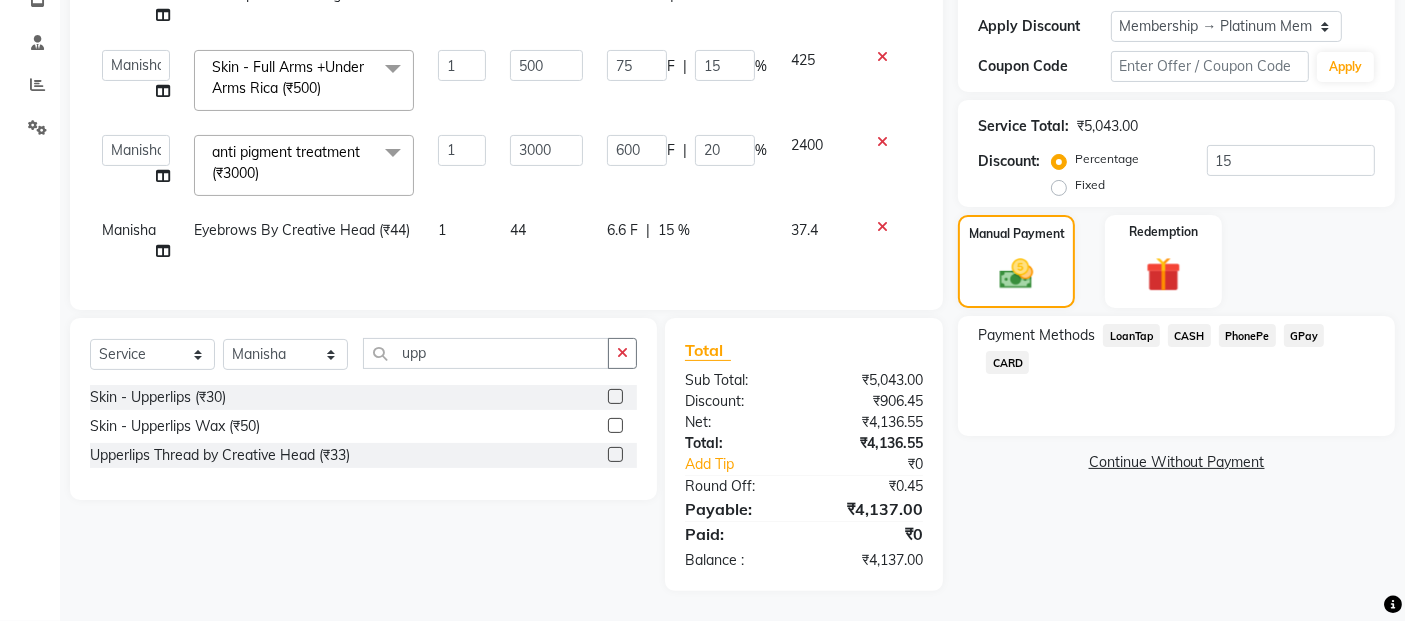 click on "CASH" 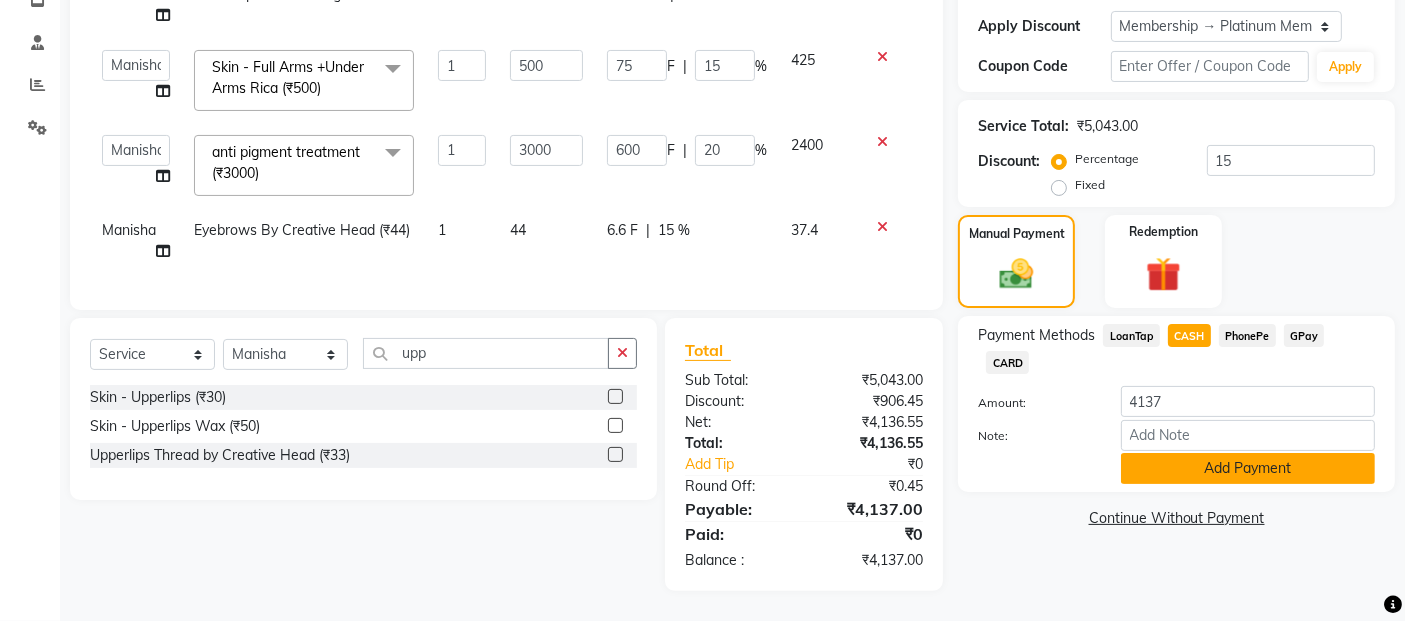 click on "Add Payment" 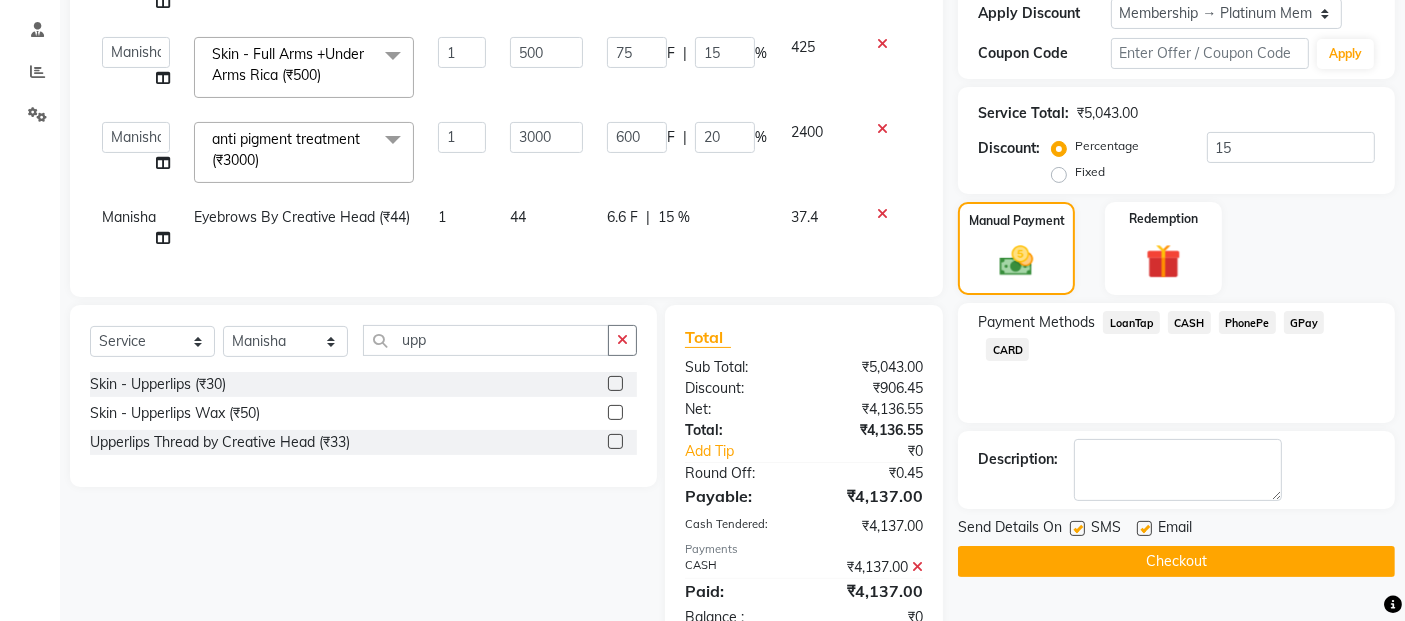 scroll, scrollTop: 513, scrollLeft: 0, axis: vertical 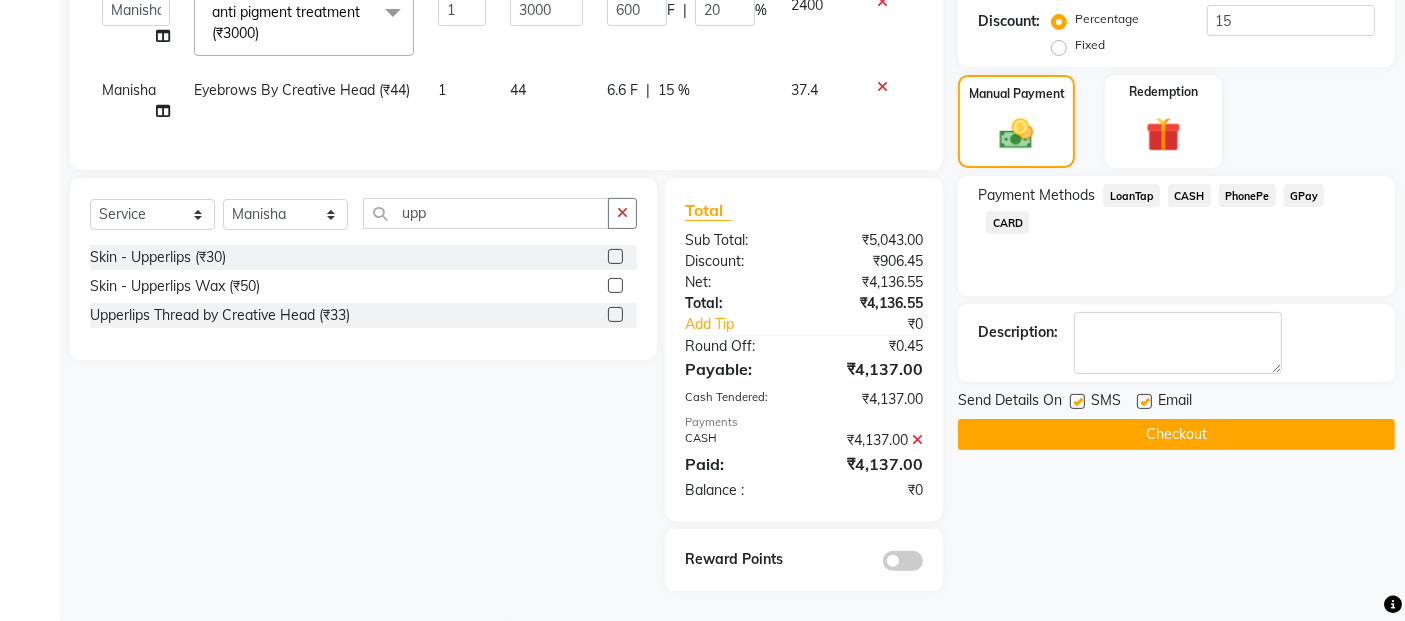 click on "Checkout" 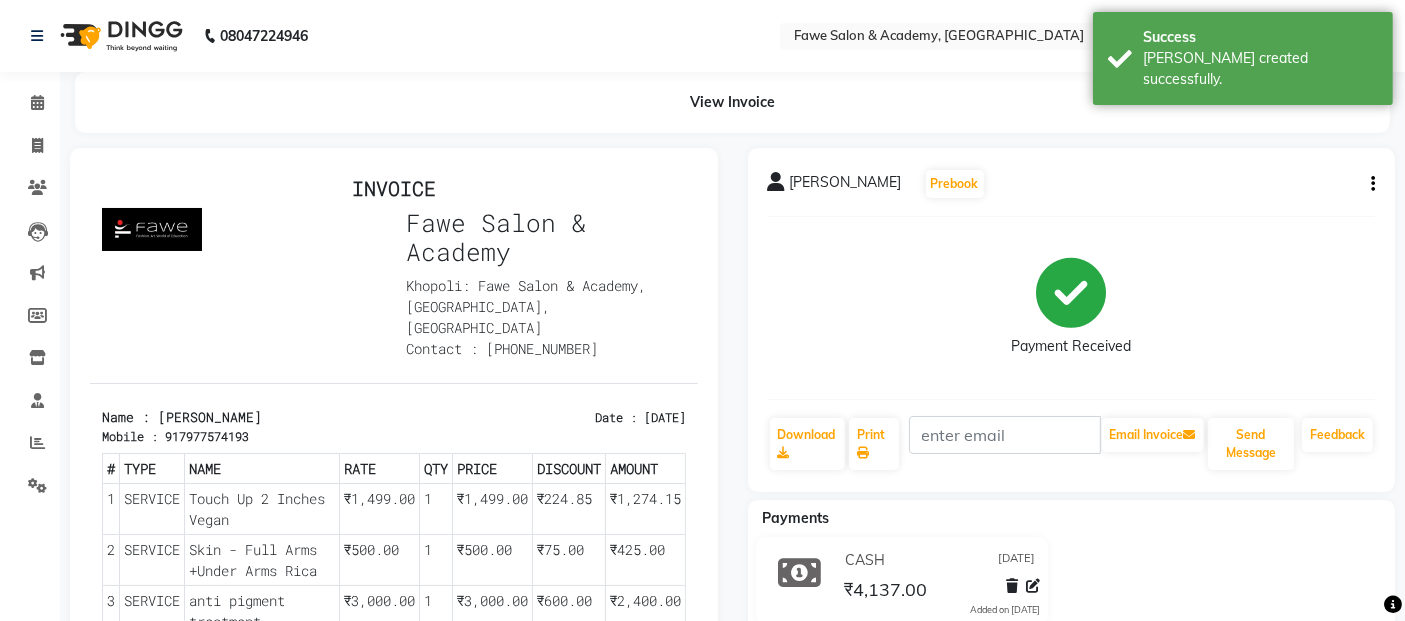 scroll, scrollTop: 0, scrollLeft: 0, axis: both 